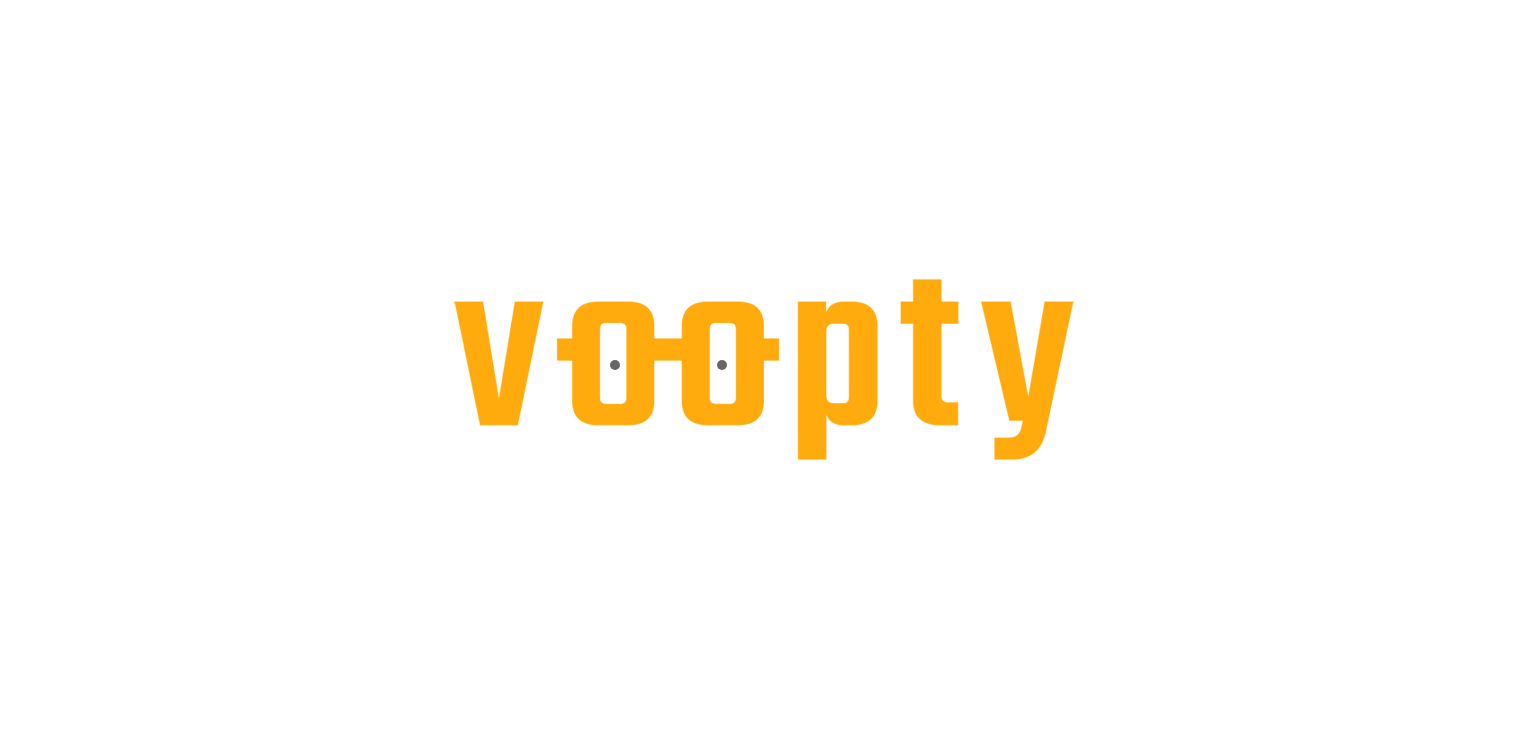 scroll, scrollTop: 0, scrollLeft: 0, axis: both 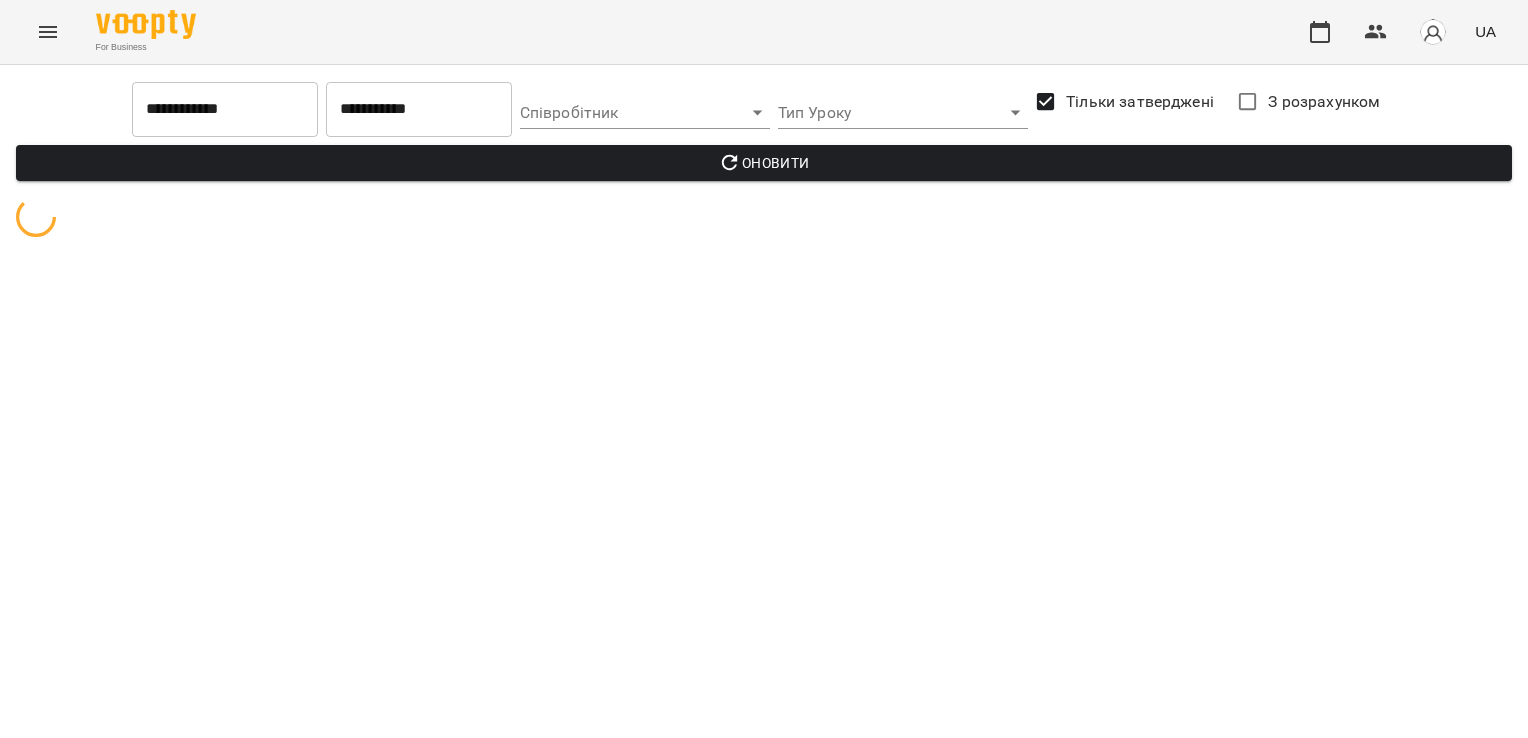 click on "**********" at bounding box center [419, 109] 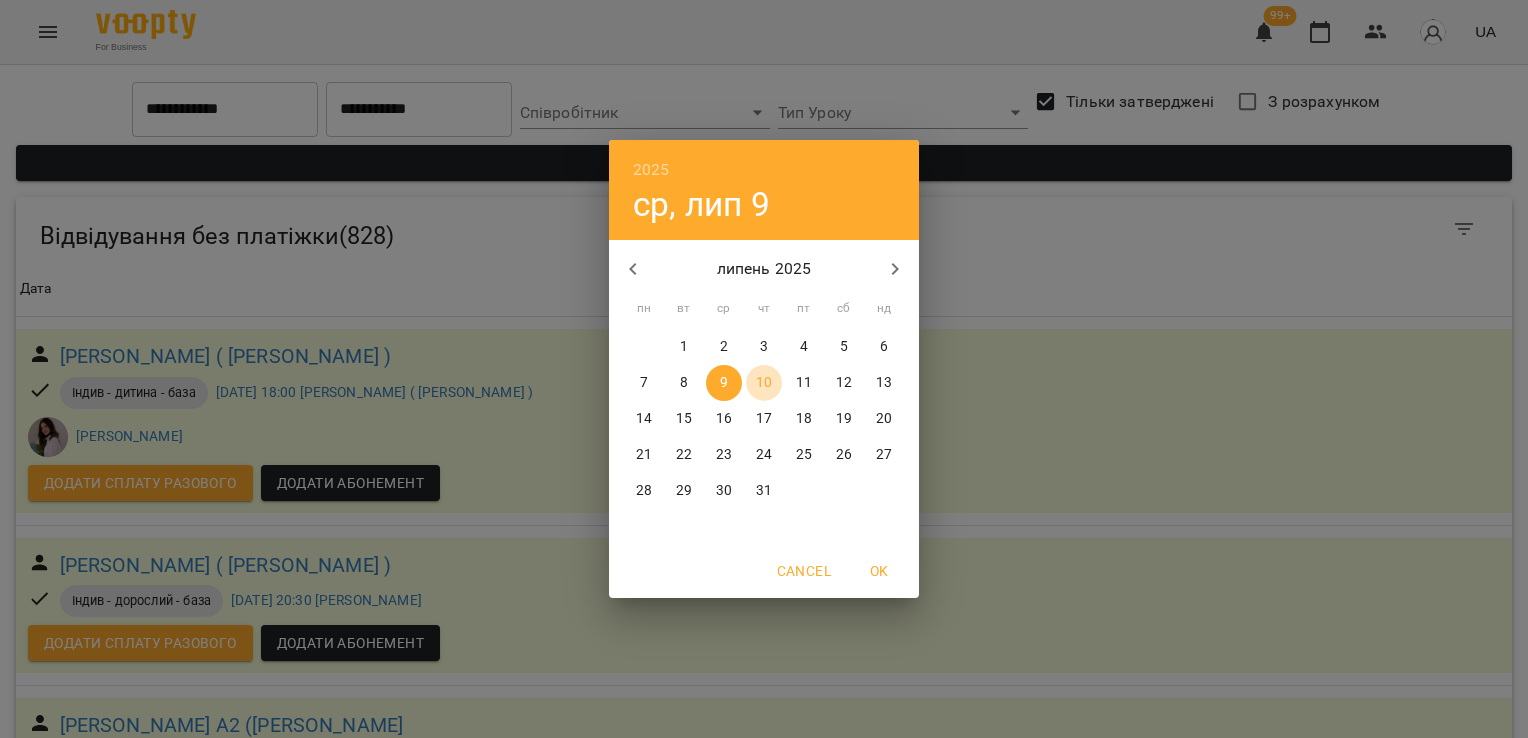 click on "10" at bounding box center [764, 383] 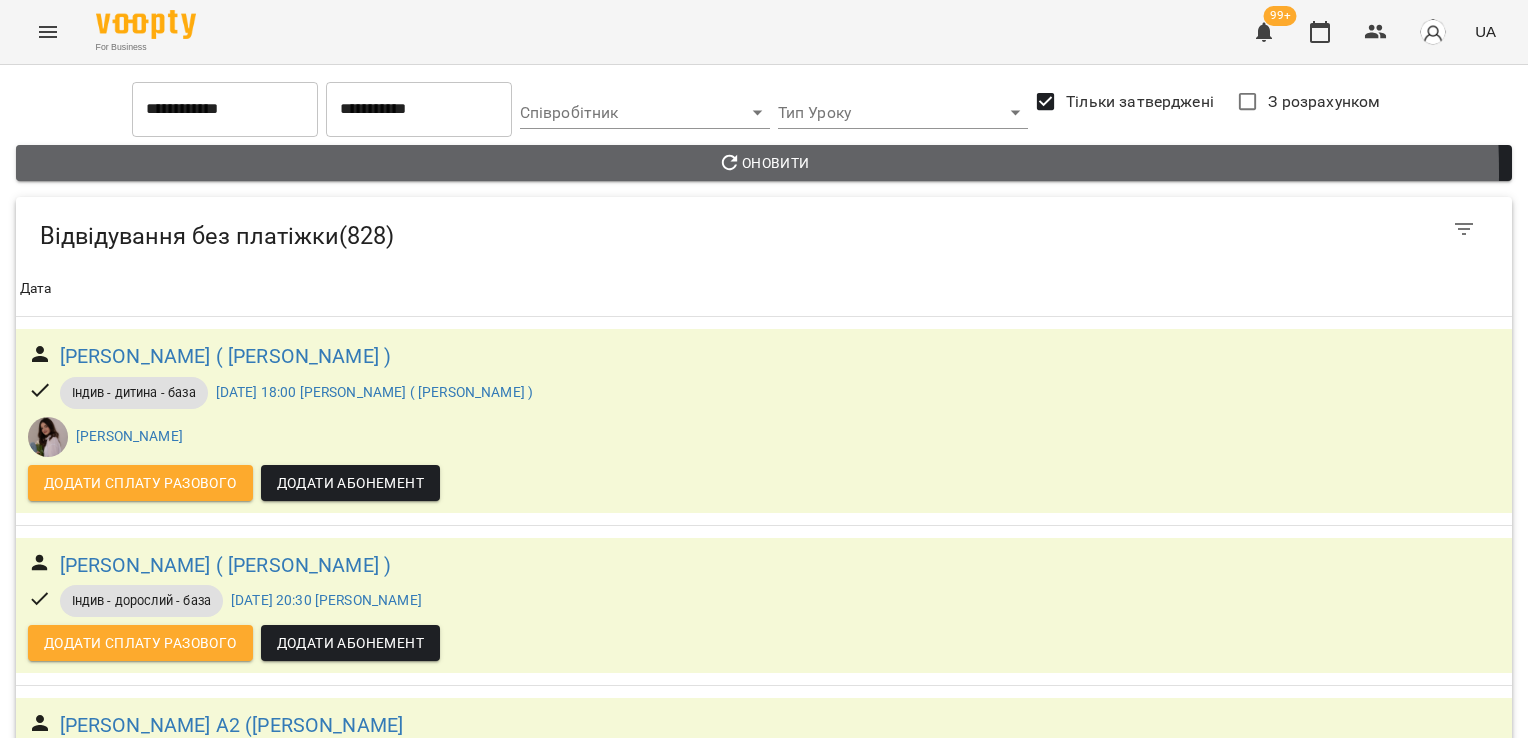 click on "Оновити" at bounding box center (764, 163) 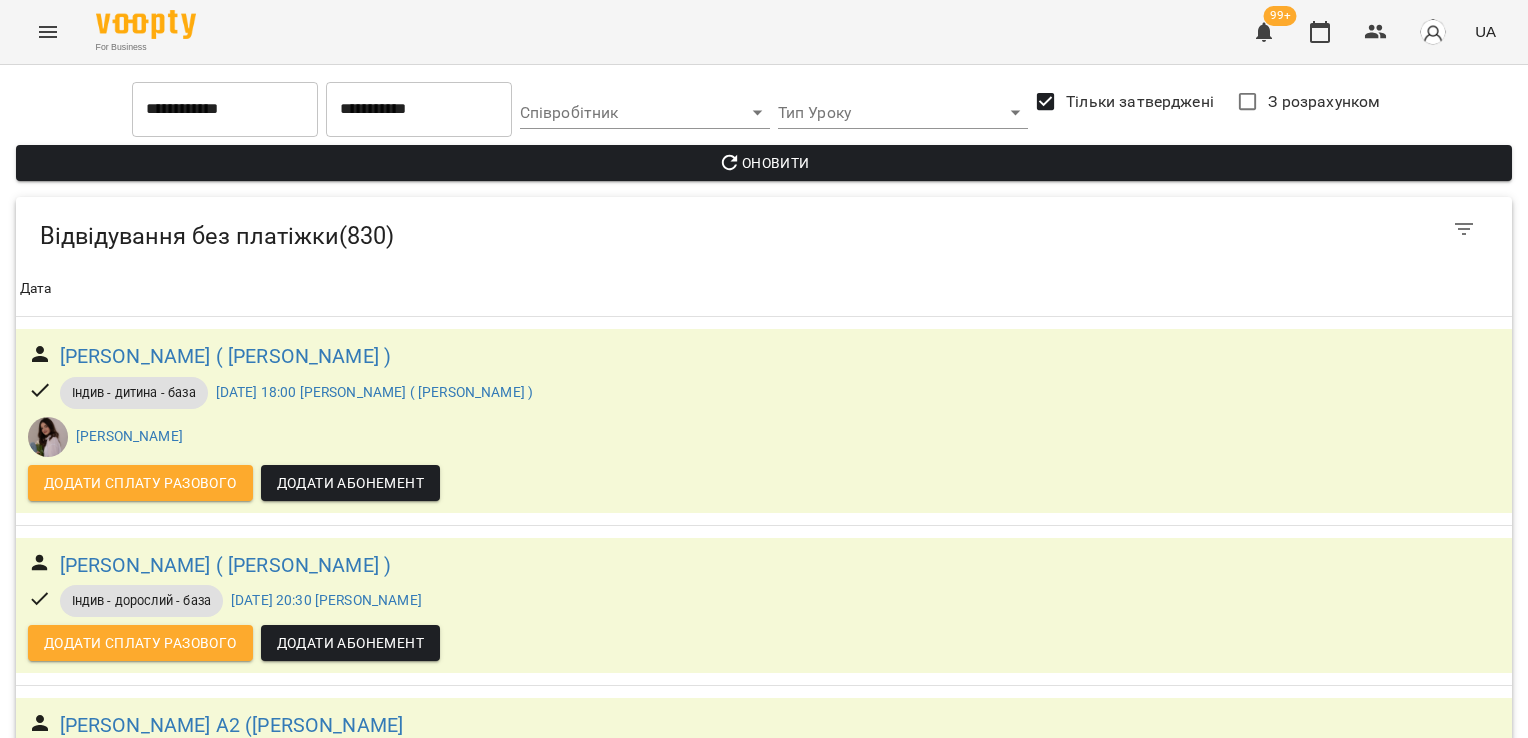 scroll, scrollTop: 1373, scrollLeft: 0, axis: vertical 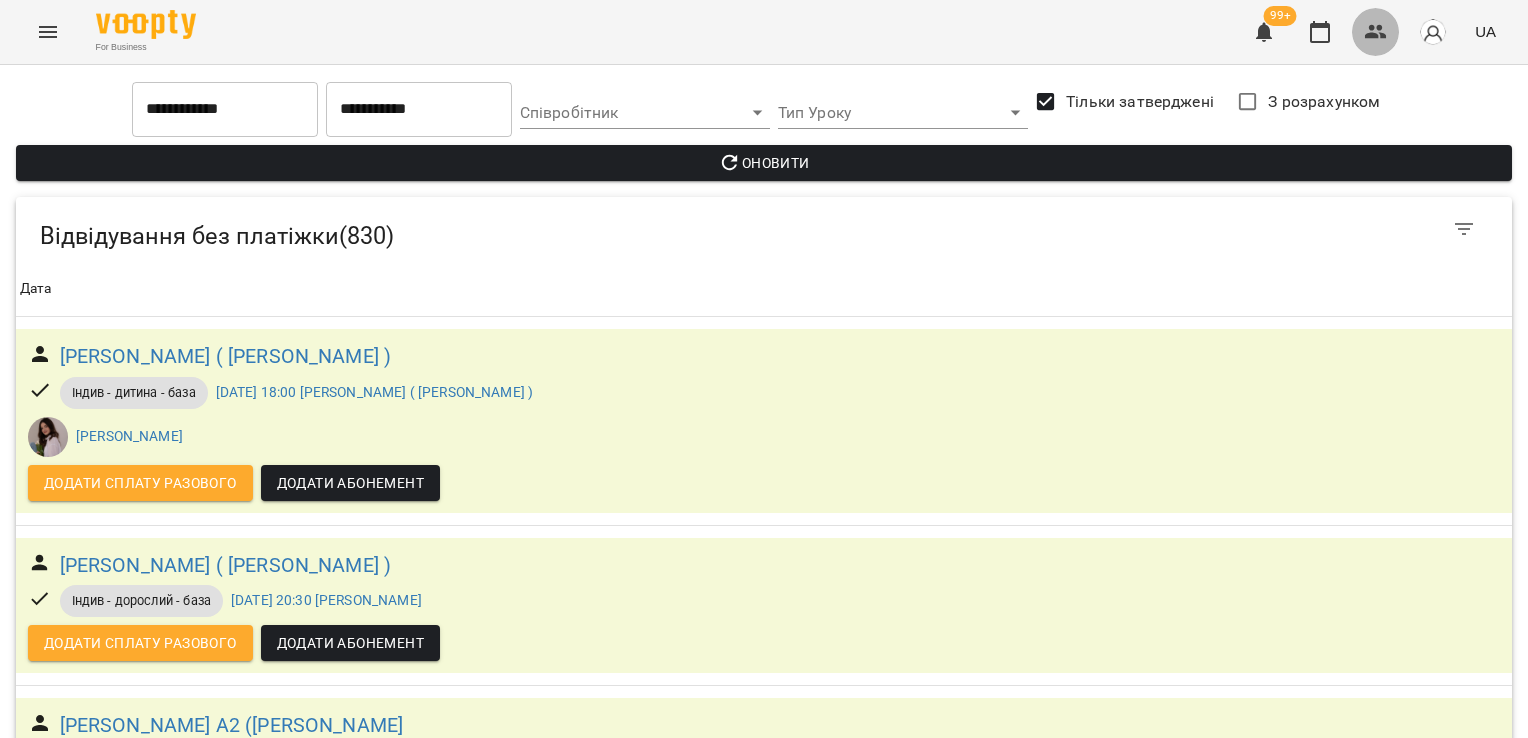 click 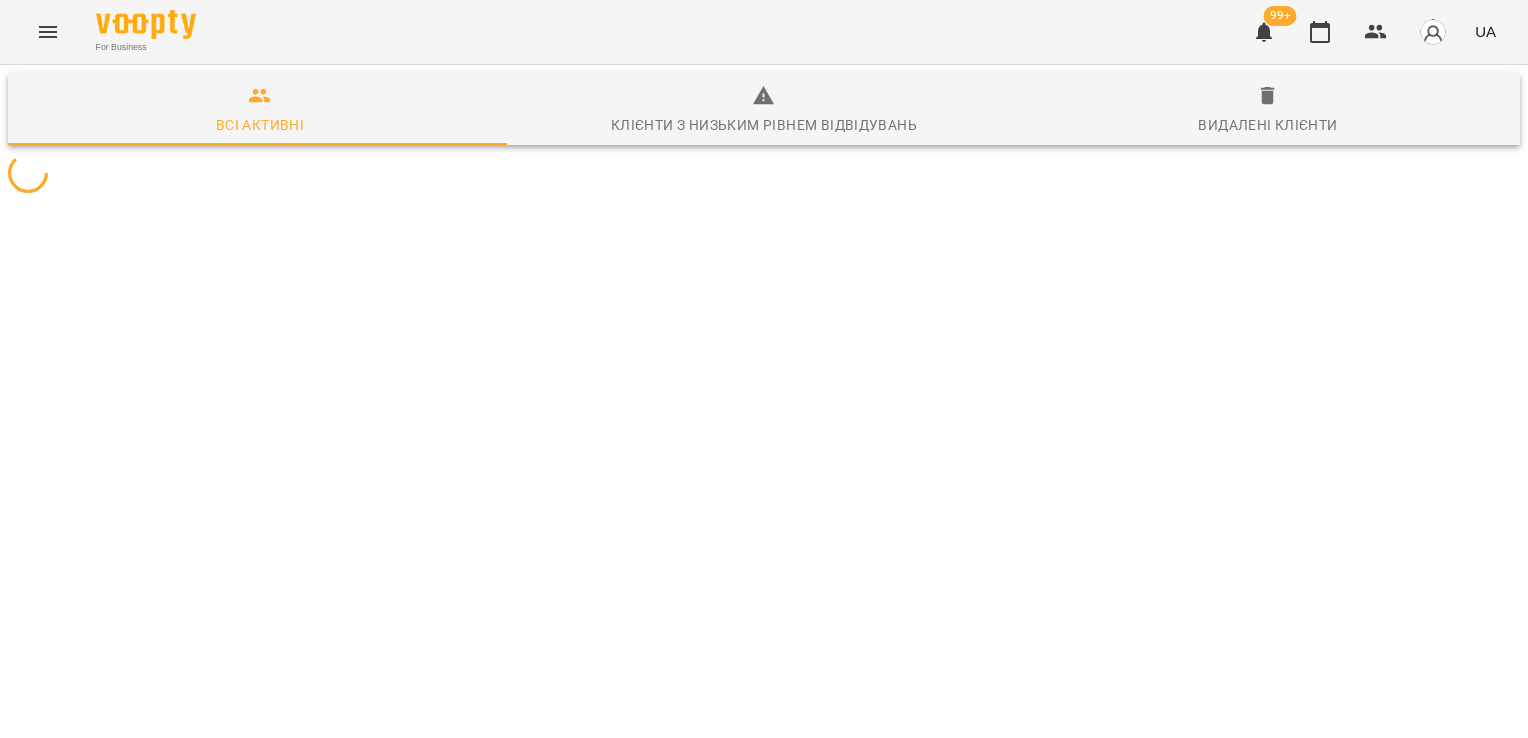 scroll, scrollTop: 0, scrollLeft: 0, axis: both 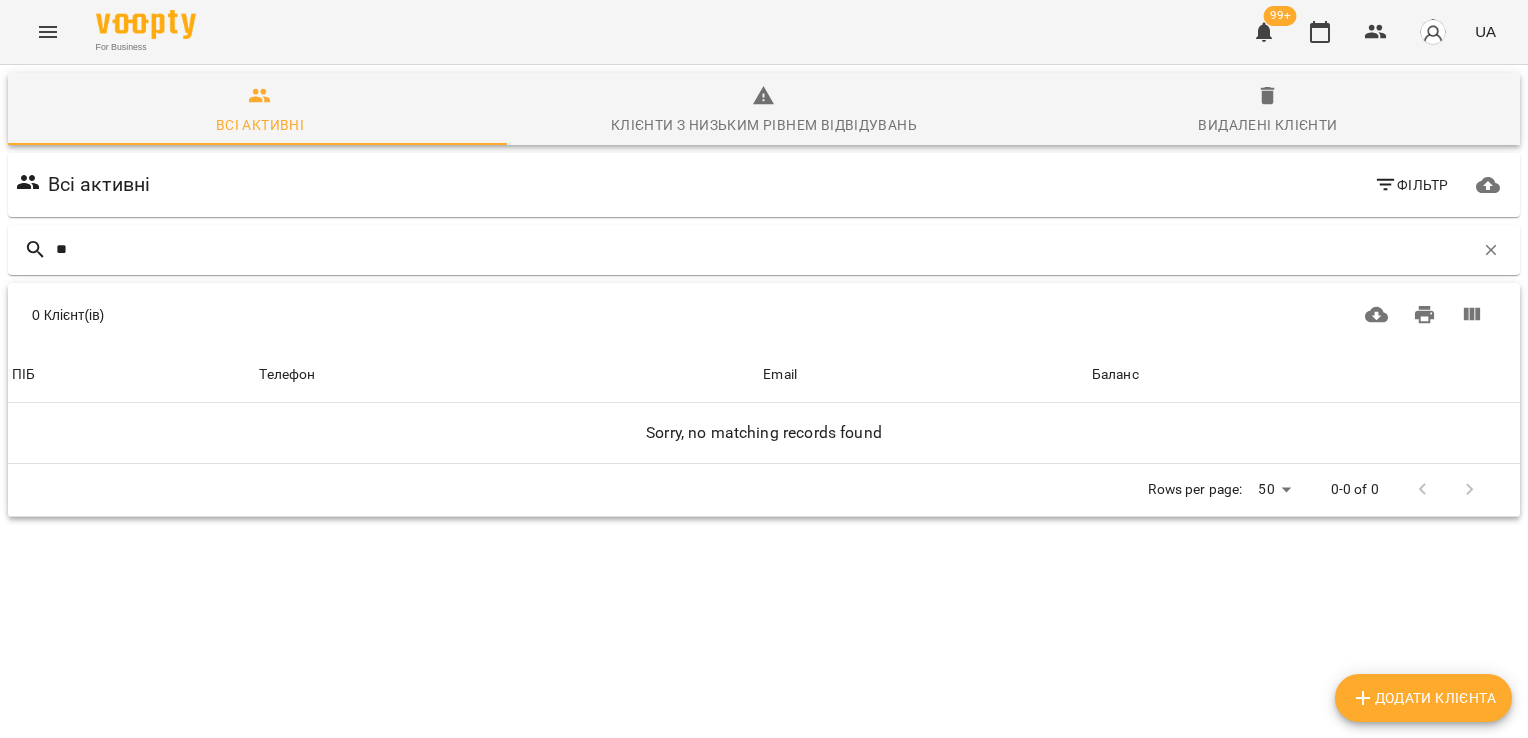 type on "*" 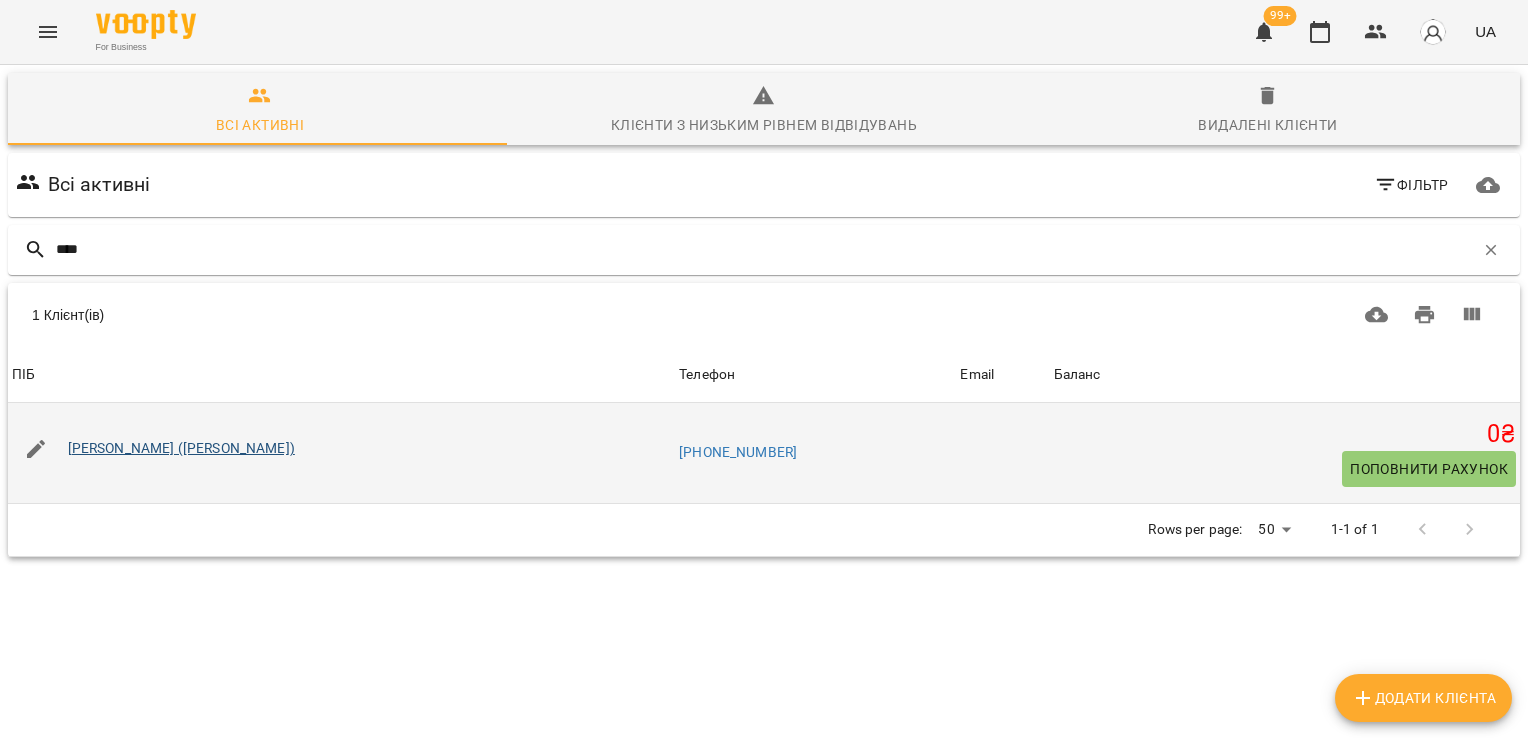 type on "****" 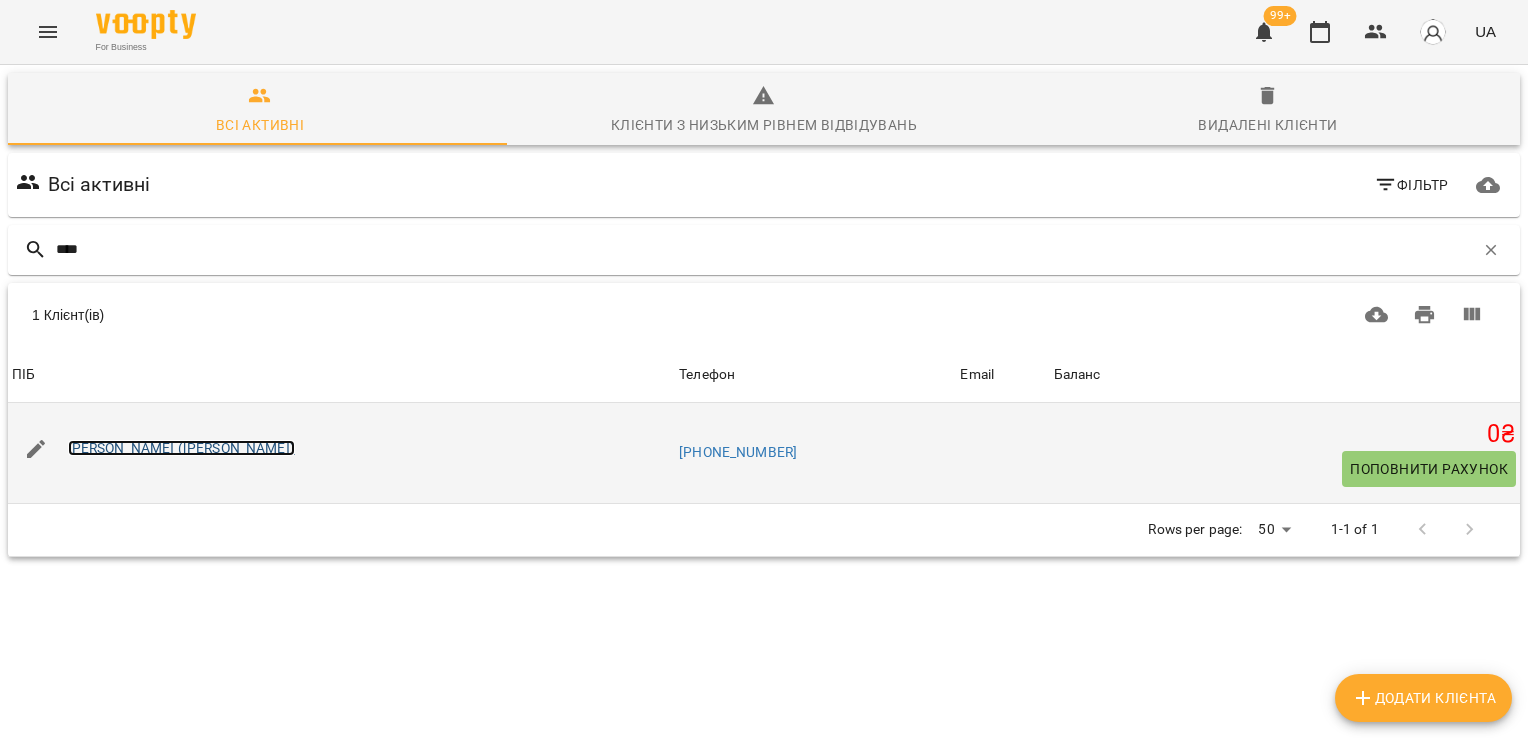 click on "[PERSON_NAME] ([PERSON_NAME])" at bounding box center (181, 448) 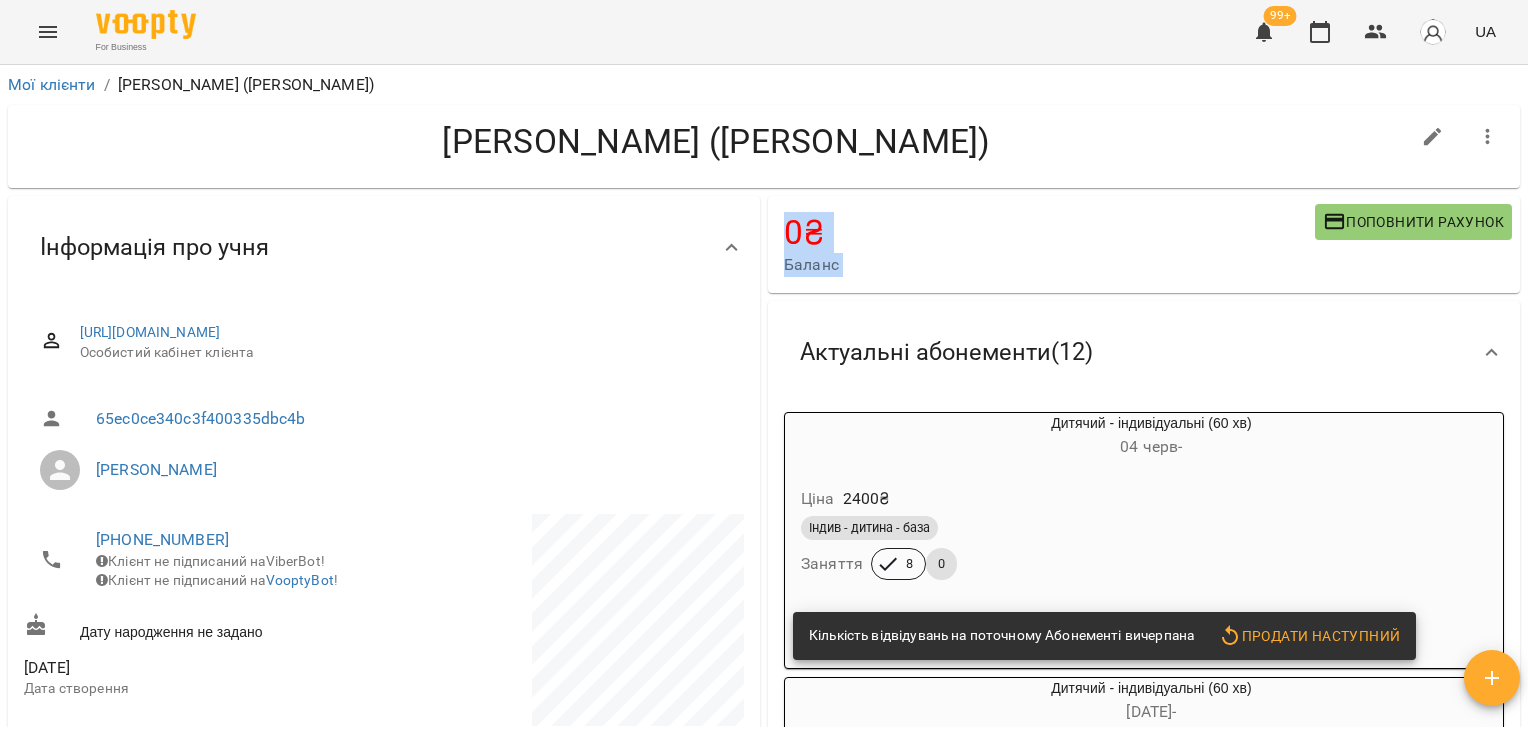 drag, startPoint x: 1526, startPoint y: 138, endPoint x: 1437, endPoint y: 358, distance: 237.32047 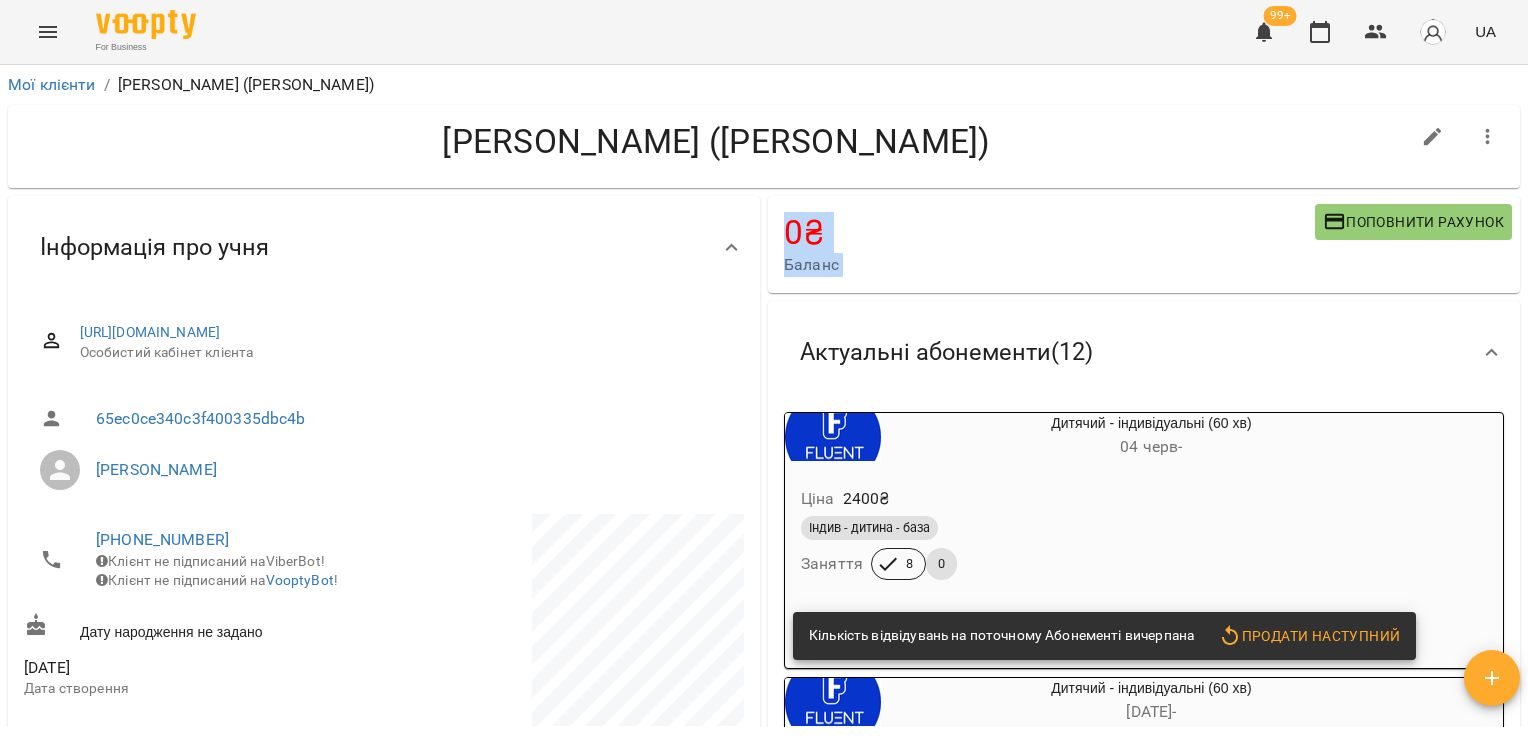 click on "Мої клієнти / [PERSON_NAME] ([PERSON_NAME]) [PERSON_NAME] ([PERSON_NAME]) 0 ₴ Баланс Поповнити рахунок Актуальні абонементи ( 12 ) Дитячий - індивідуальні (60 хв)  [DATE]  -   Ціна 2400 ₴ Індив - дитина - база Заняття 8 0 Кількість відвідувань на поточному Абонементі вичерпана Продати наступний Дитячий - індивідуальні (60 хв)  [DATE]  -   Ціна 2400 ₴ Індив - дитина - база Заняття 8 0 Кількість відвідувань на поточному Абонементі вичерпана Продати наступний Дитячий - індивідуальні (60 хв)  [DATE]  -   Ціна 2400 ₴ Індив - дитина - база Заняття 8 0 Кількість відвідувань на поточному Абонементі вичерпана Продати наступний  -" at bounding box center (764, 434) 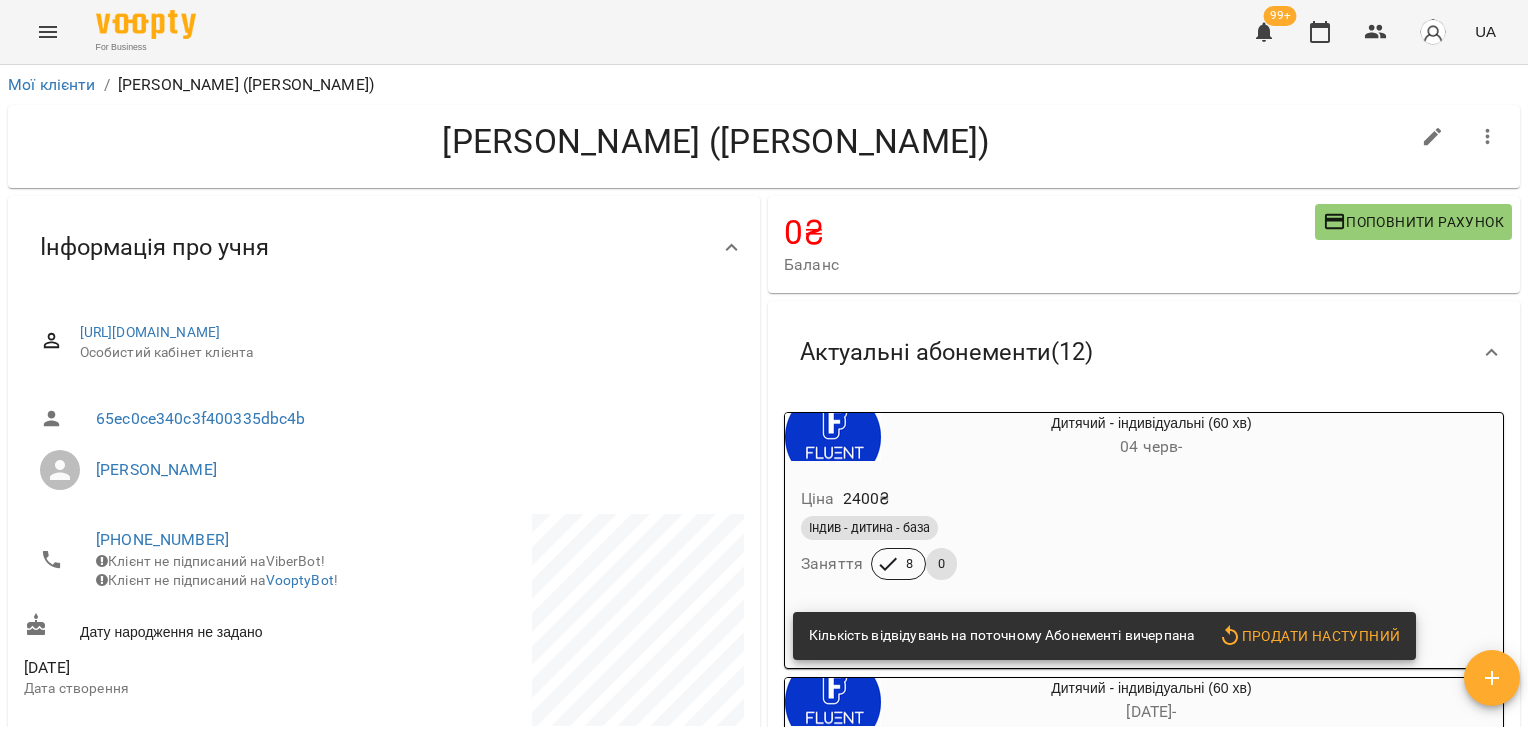 click on "[PERSON_NAME] ([PERSON_NAME])" at bounding box center [764, 146] 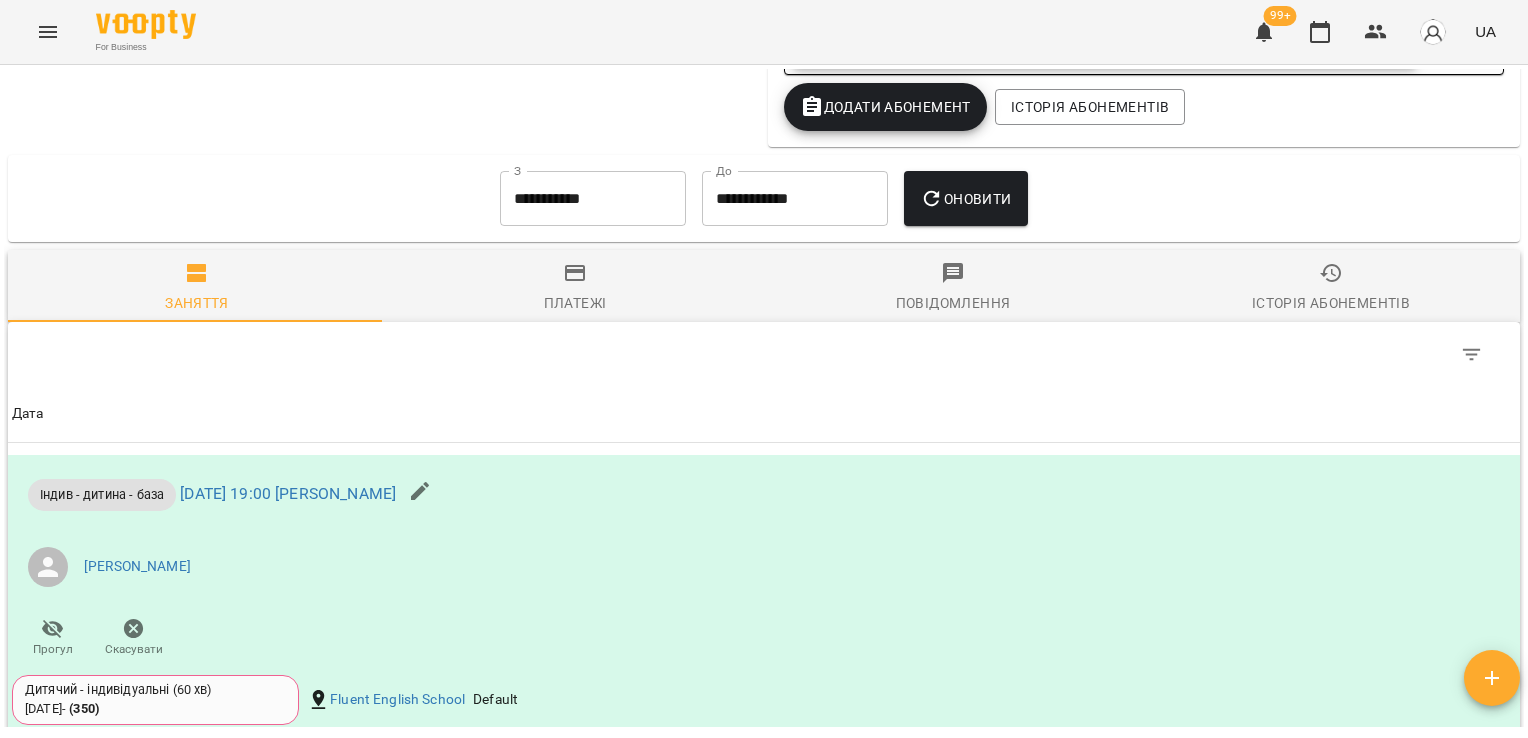 scroll, scrollTop: 3477, scrollLeft: 0, axis: vertical 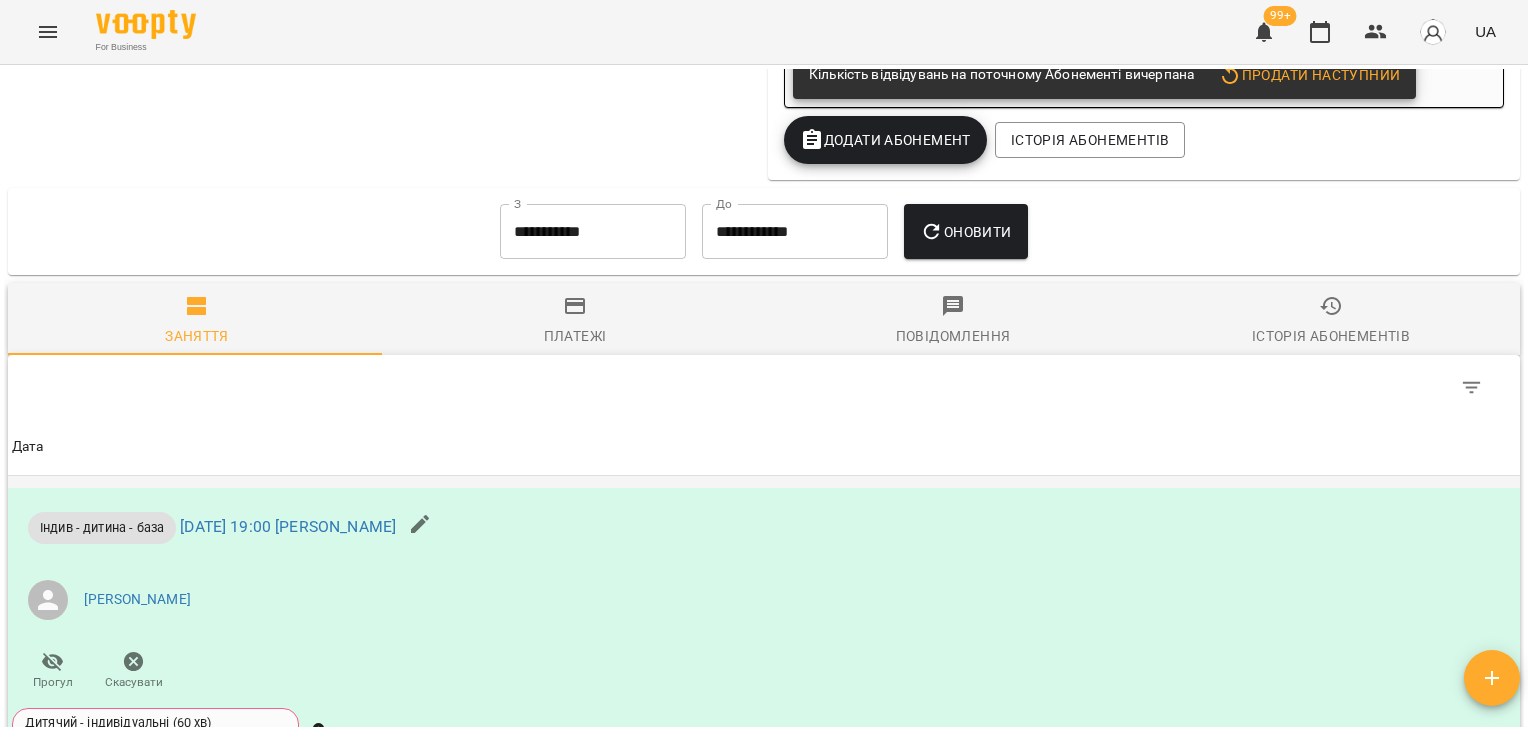 click on "Індив - дитина - база   [DATE] 19:00 [PERSON_NAME] [PERSON_NAME]  Прогул Скасувати Дитячий - індивідуальні (60 хв)  [DATE] -   ( 350 ) Fluent English School Default" at bounding box center [764, 625] 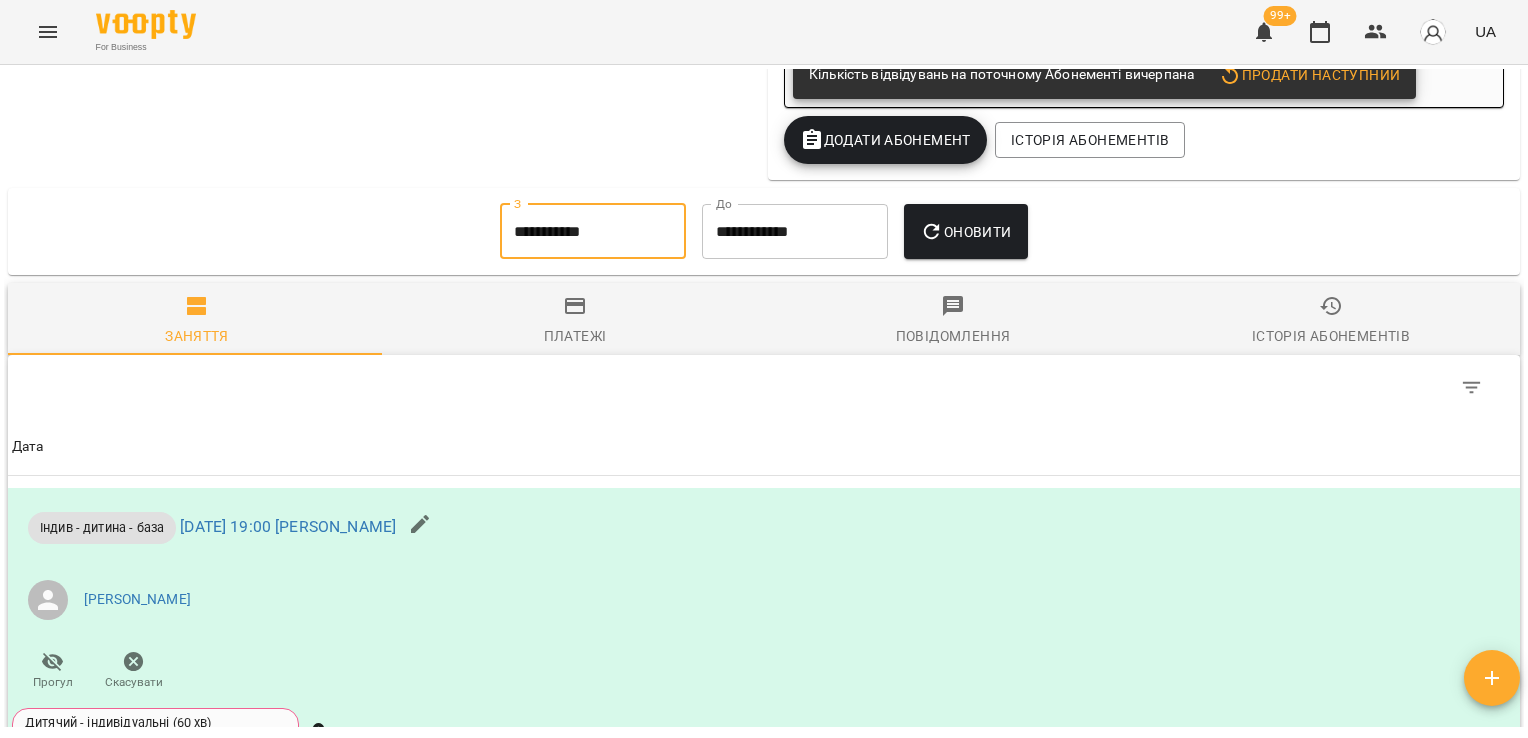 click on "**********" at bounding box center [593, 232] 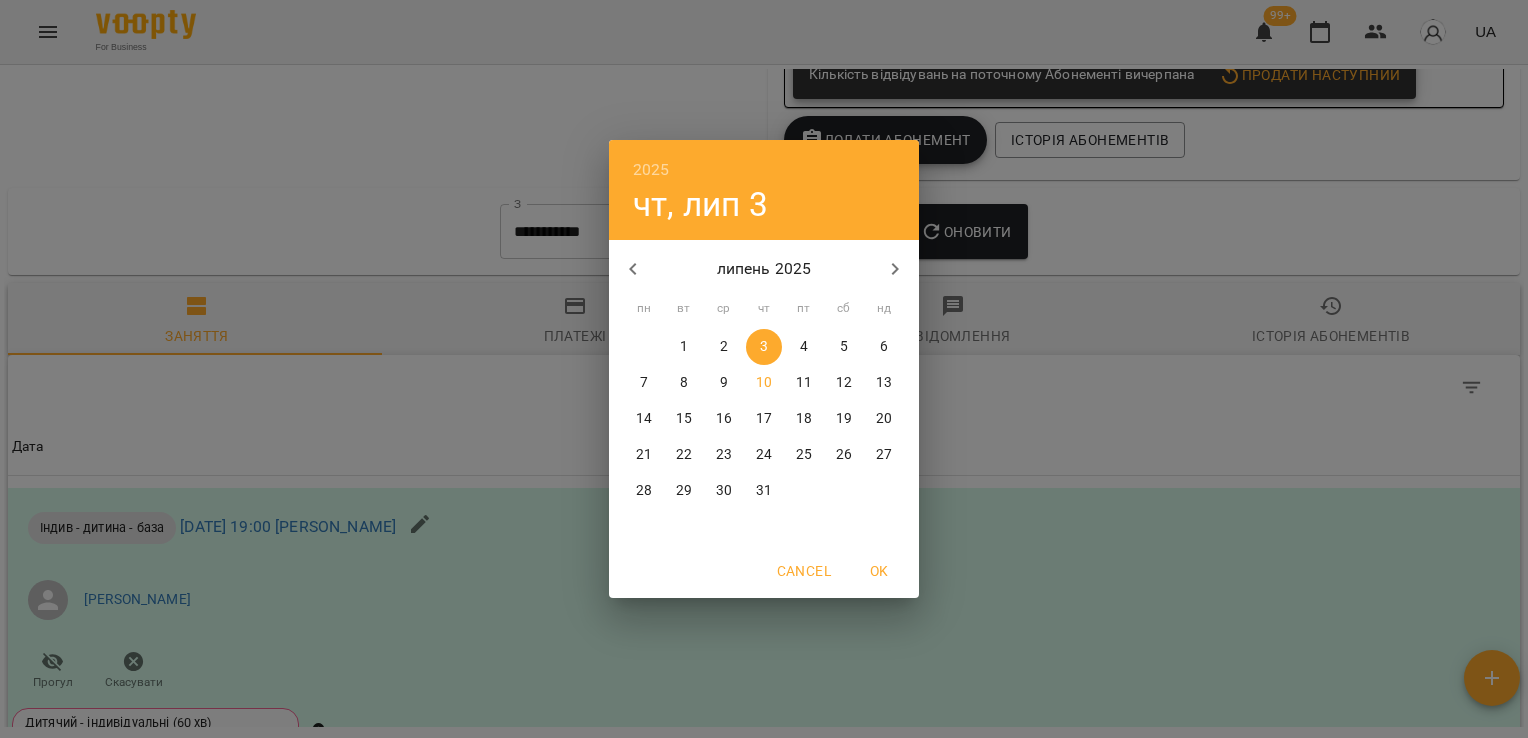 click 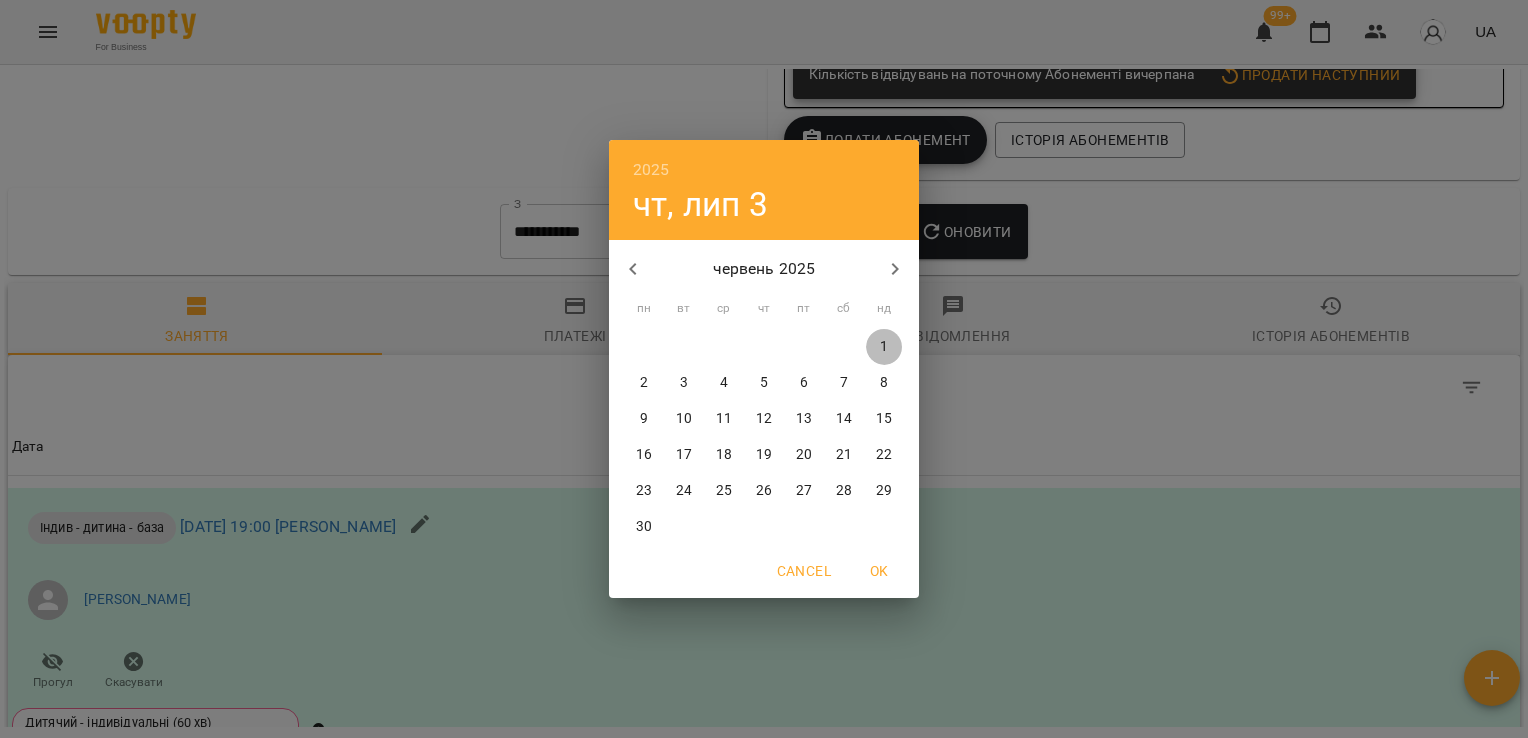 click on "1" at bounding box center [884, 347] 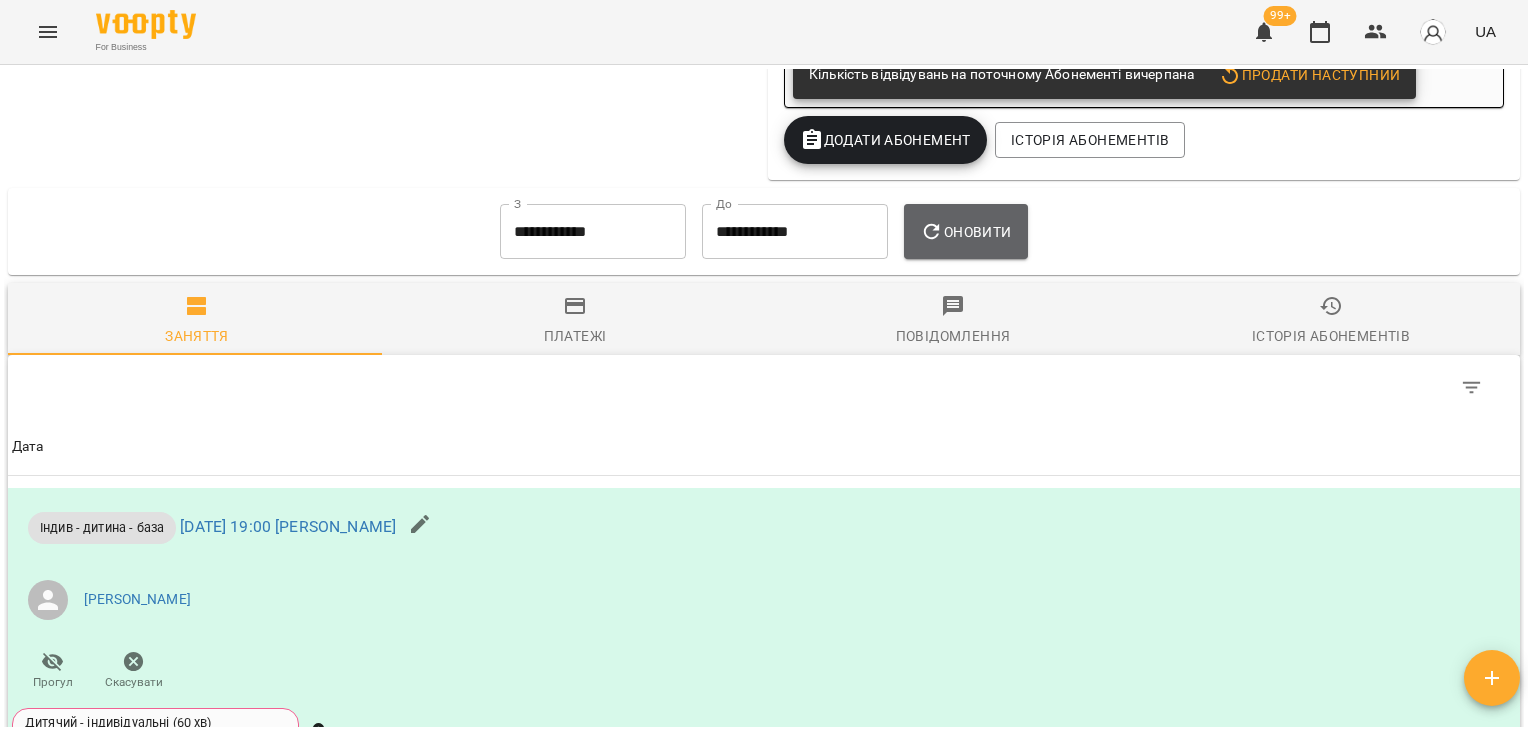 click 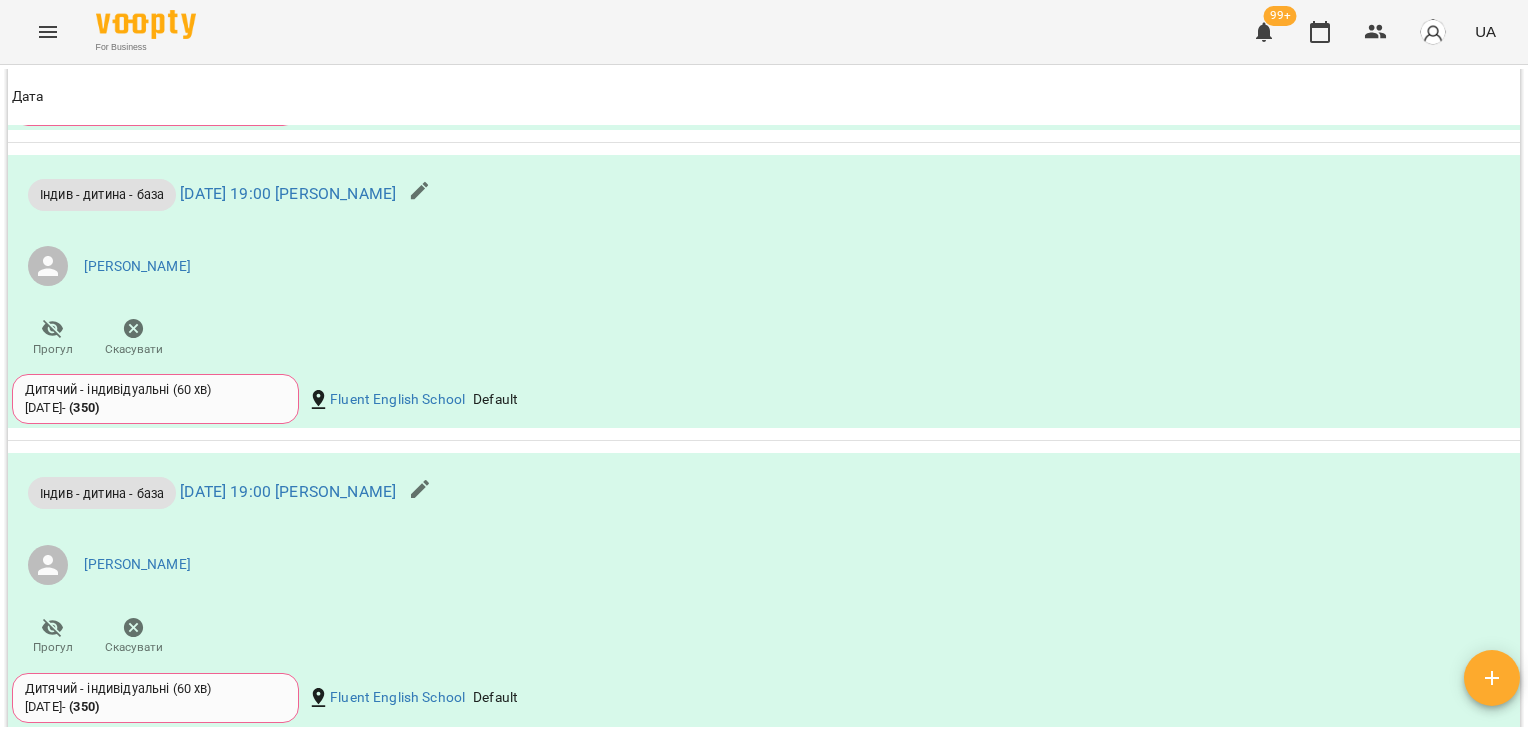 scroll, scrollTop: 5342, scrollLeft: 0, axis: vertical 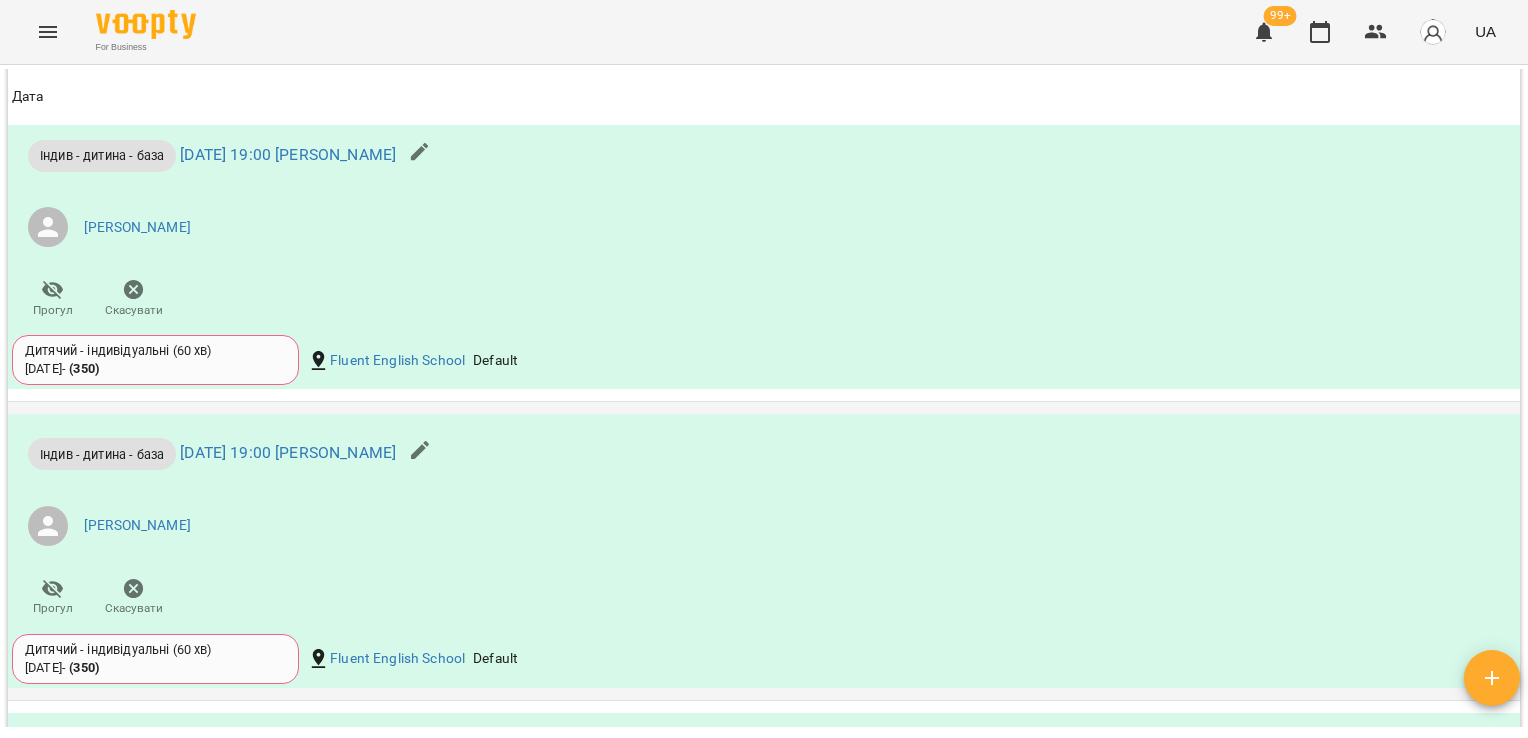 click on "Індив - дитина - база   [DATE] 19:00 [PERSON_NAME] [PERSON_NAME]  Прогул Скасувати Дитячий - індивідуальні (60 хв)  [DATE] -   ( 350 ) Fluent English School Default" at bounding box center [764, 551] 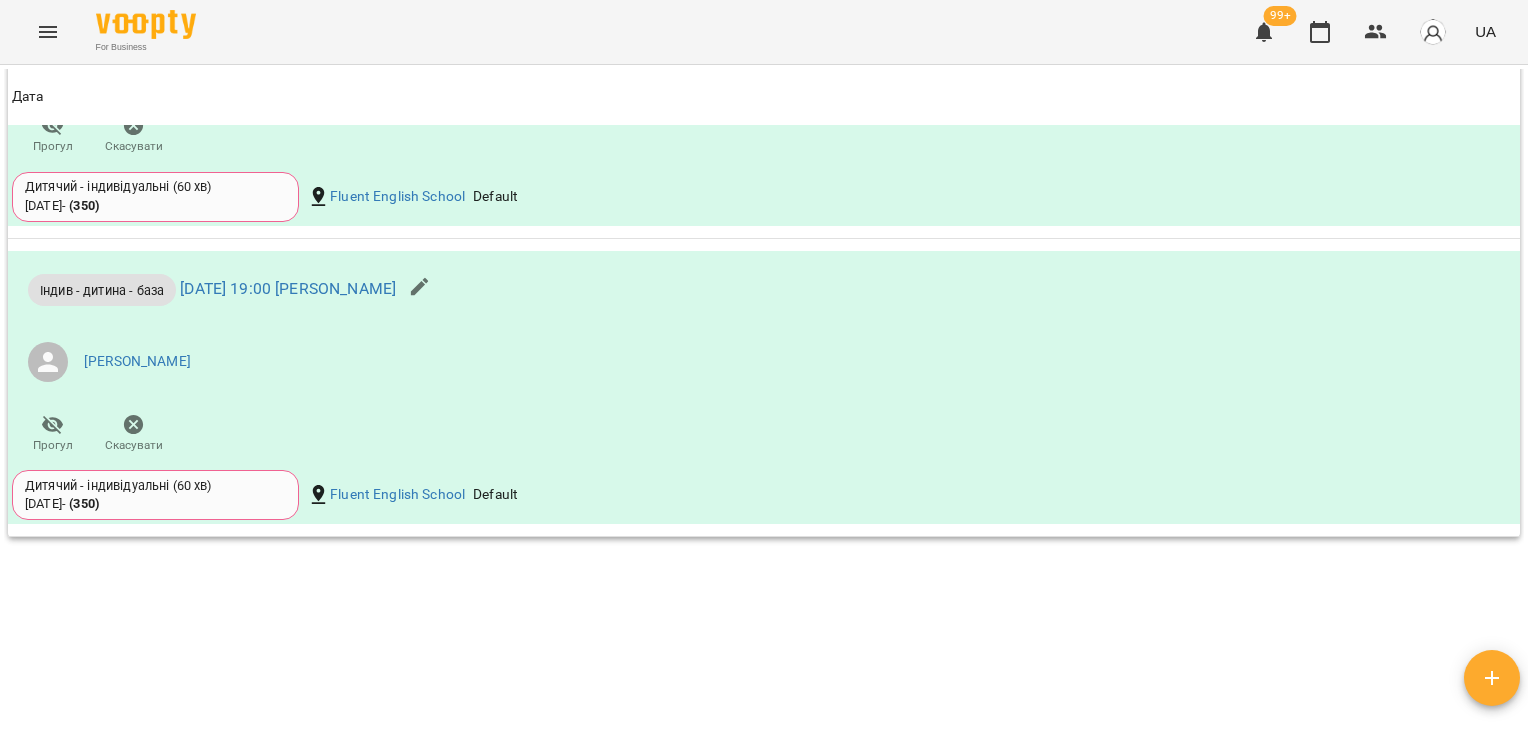 scroll, scrollTop: 6632, scrollLeft: 0, axis: vertical 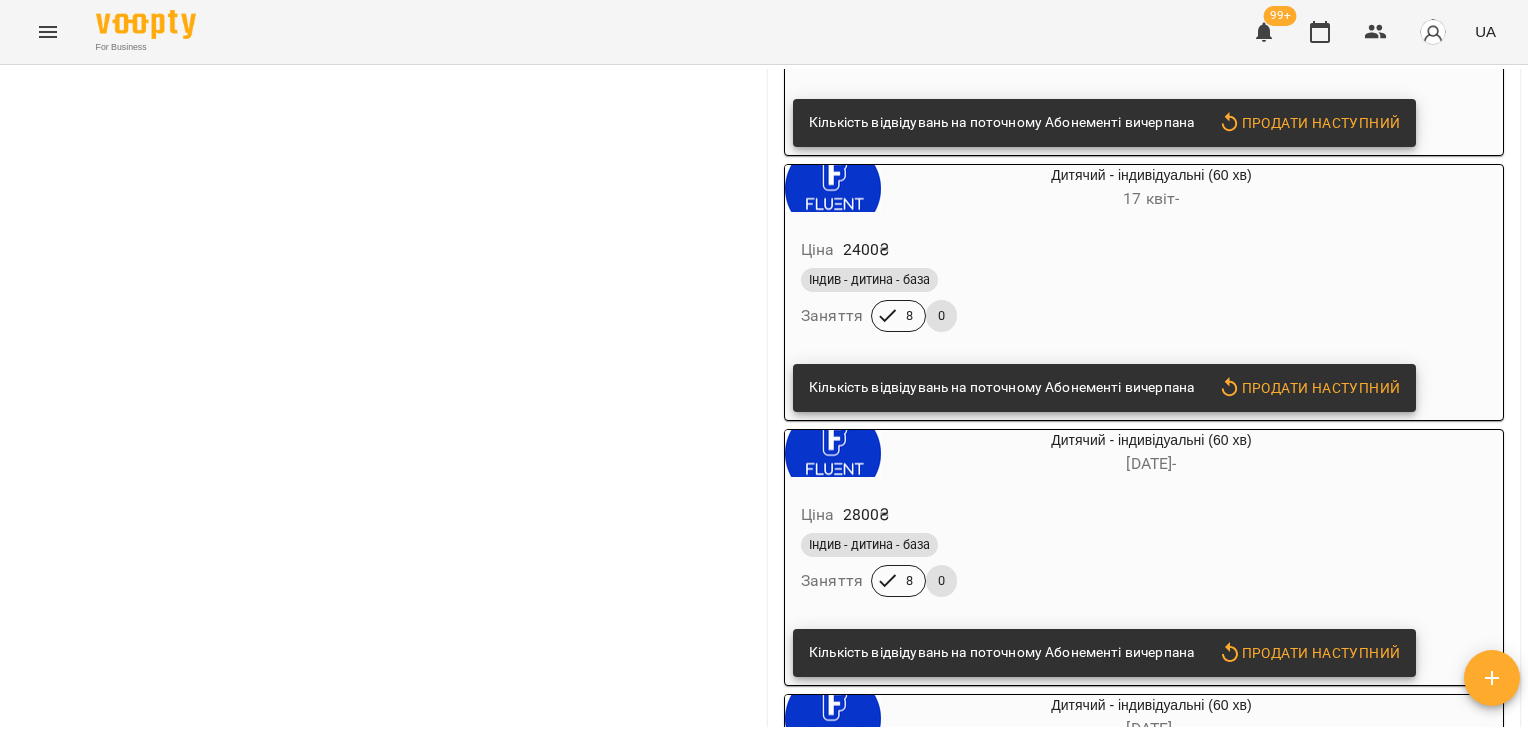 drag, startPoint x: 1507, startPoint y: 334, endPoint x: 1513, endPoint y: 344, distance: 11.661903 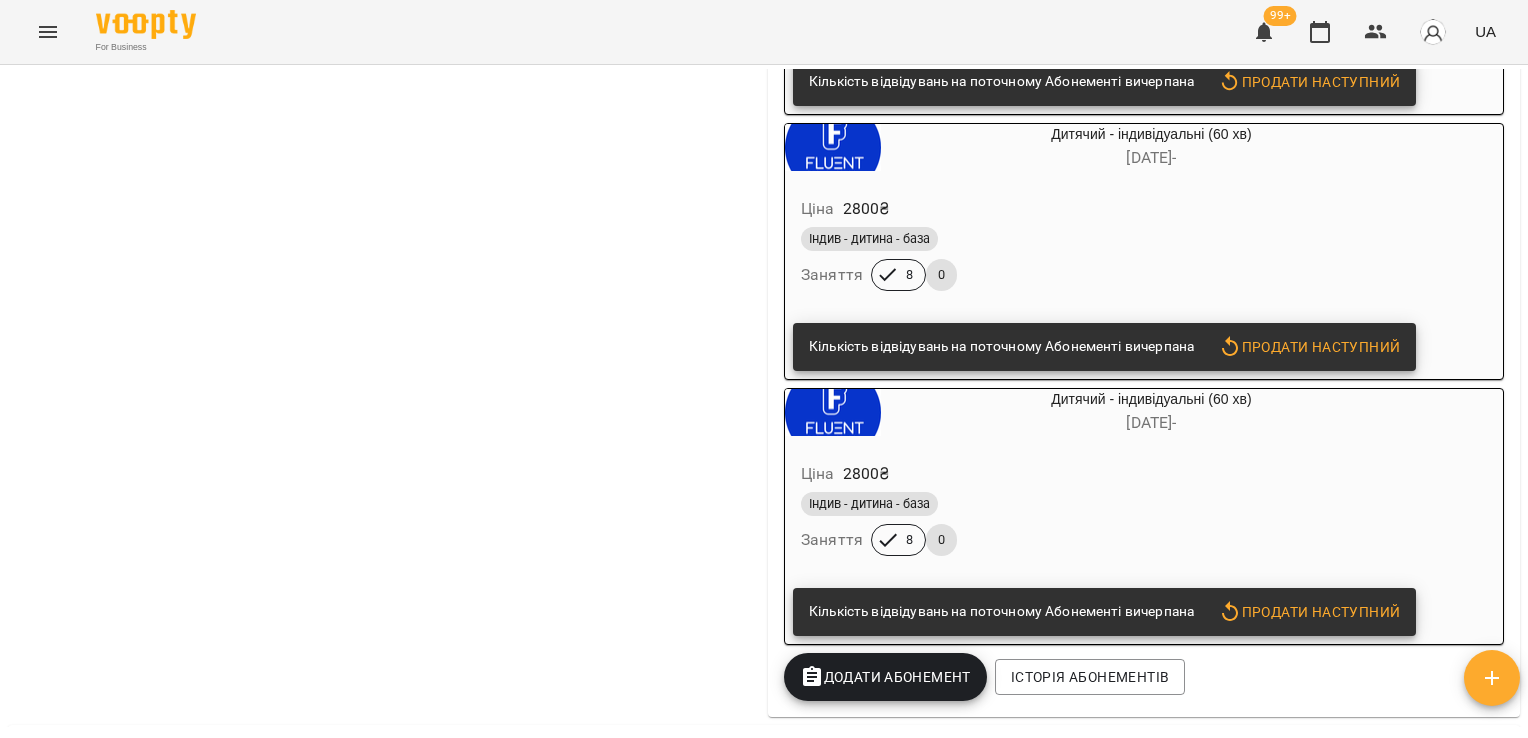 scroll, scrollTop: 2931, scrollLeft: 0, axis: vertical 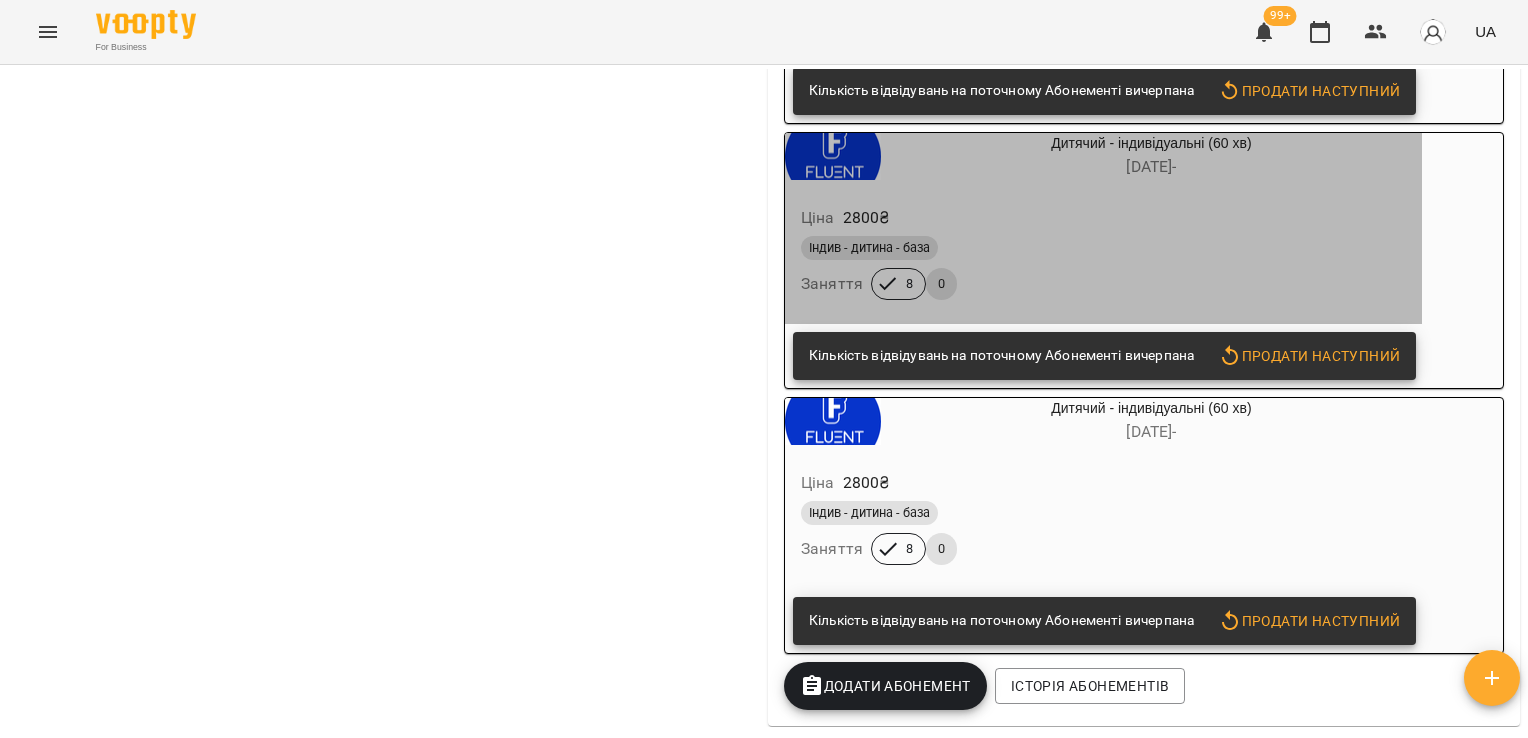 click on "Дитячий - індивідуальні (60 хв)  [DATE]  -" at bounding box center (1151, 157) 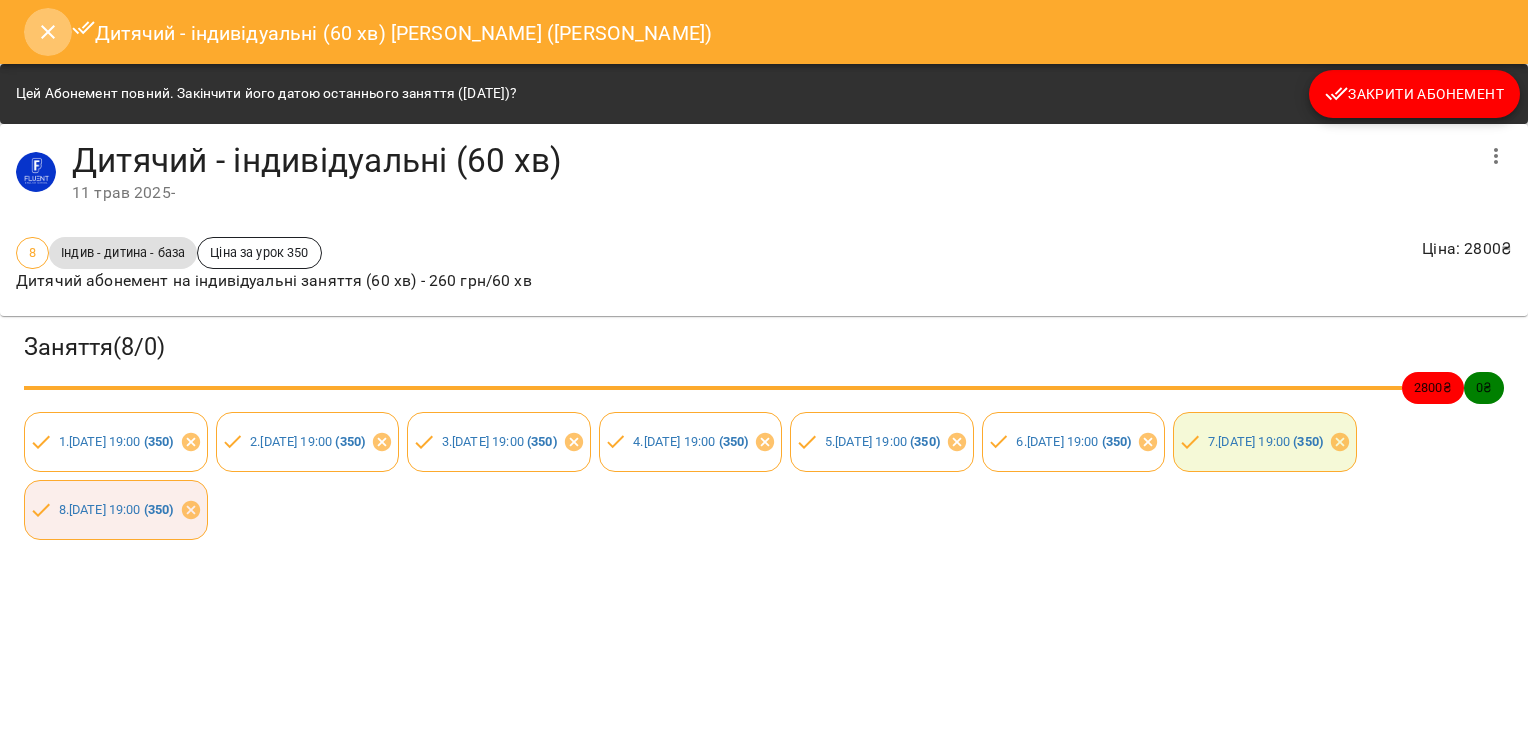 click 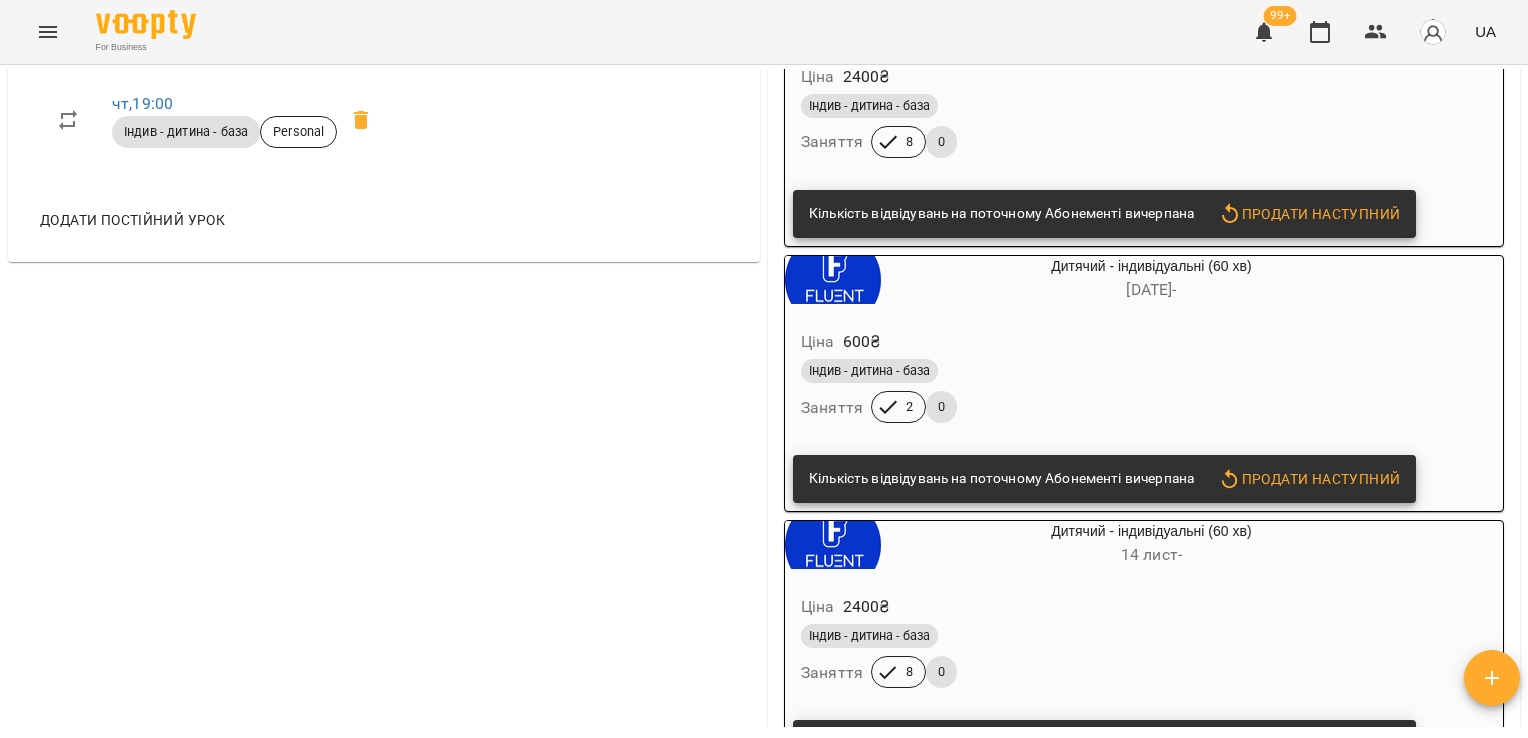 scroll, scrollTop: 2931, scrollLeft: 0, axis: vertical 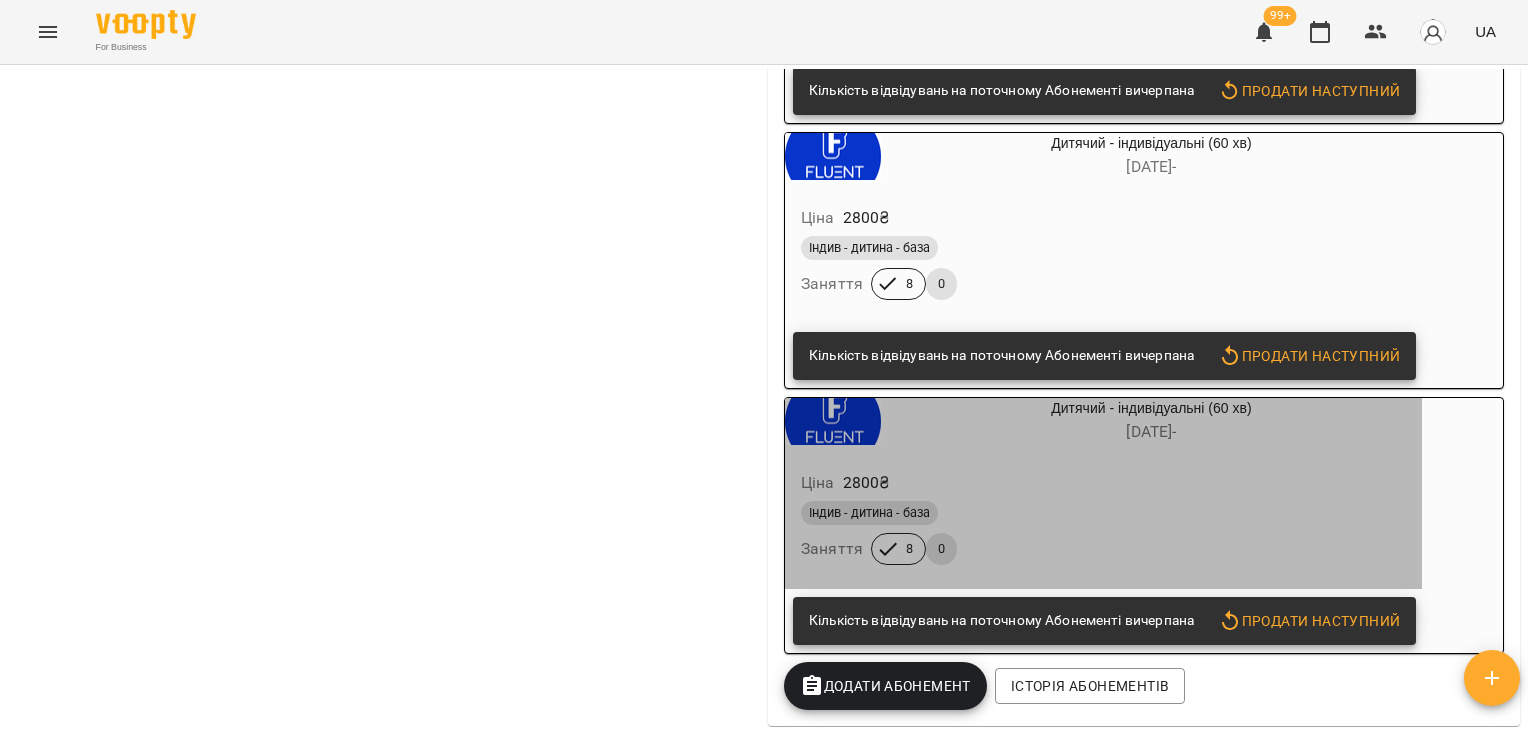 click on "[DATE]  -" at bounding box center (1151, 431) 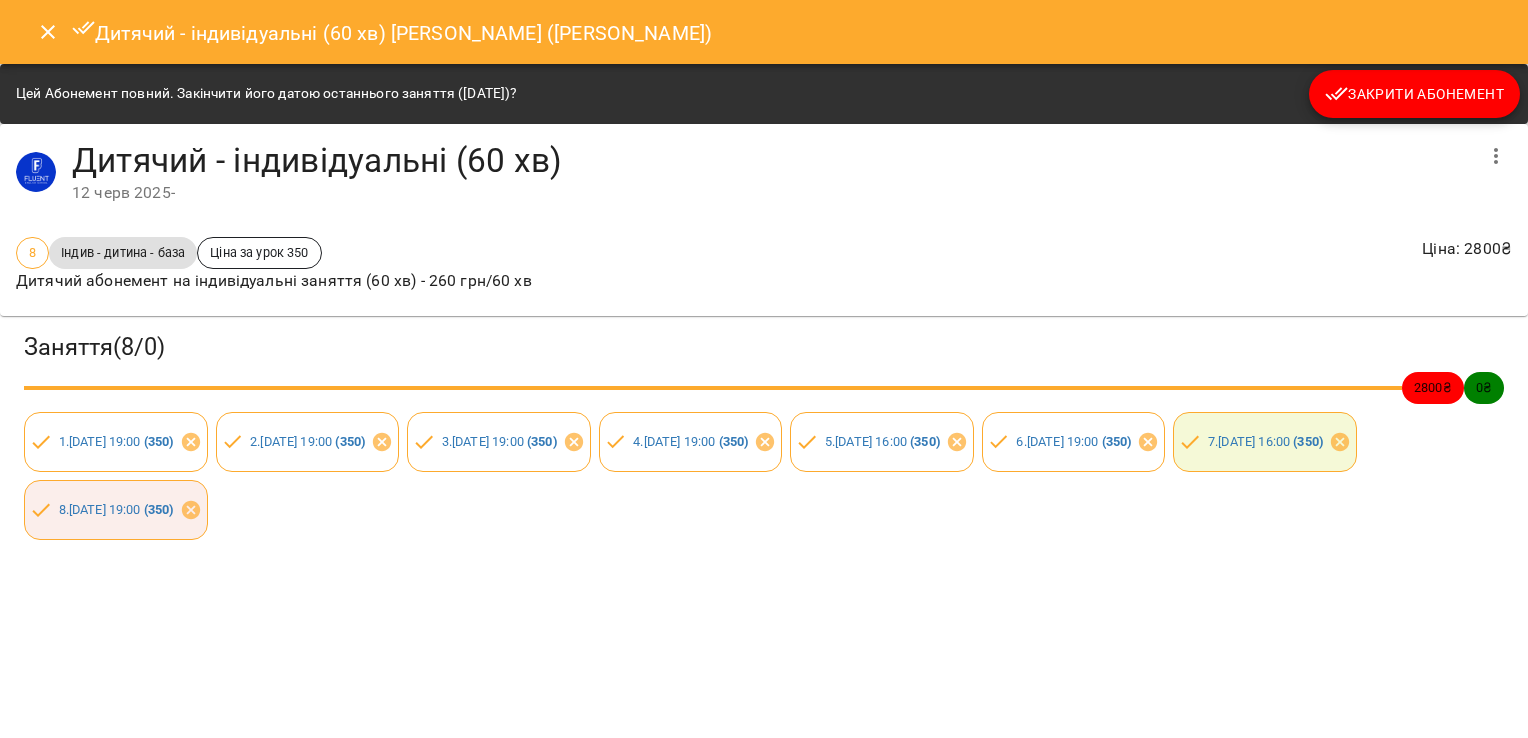 click on "5 . [DATE] 16:00   ( 350 )" at bounding box center (882, 441) 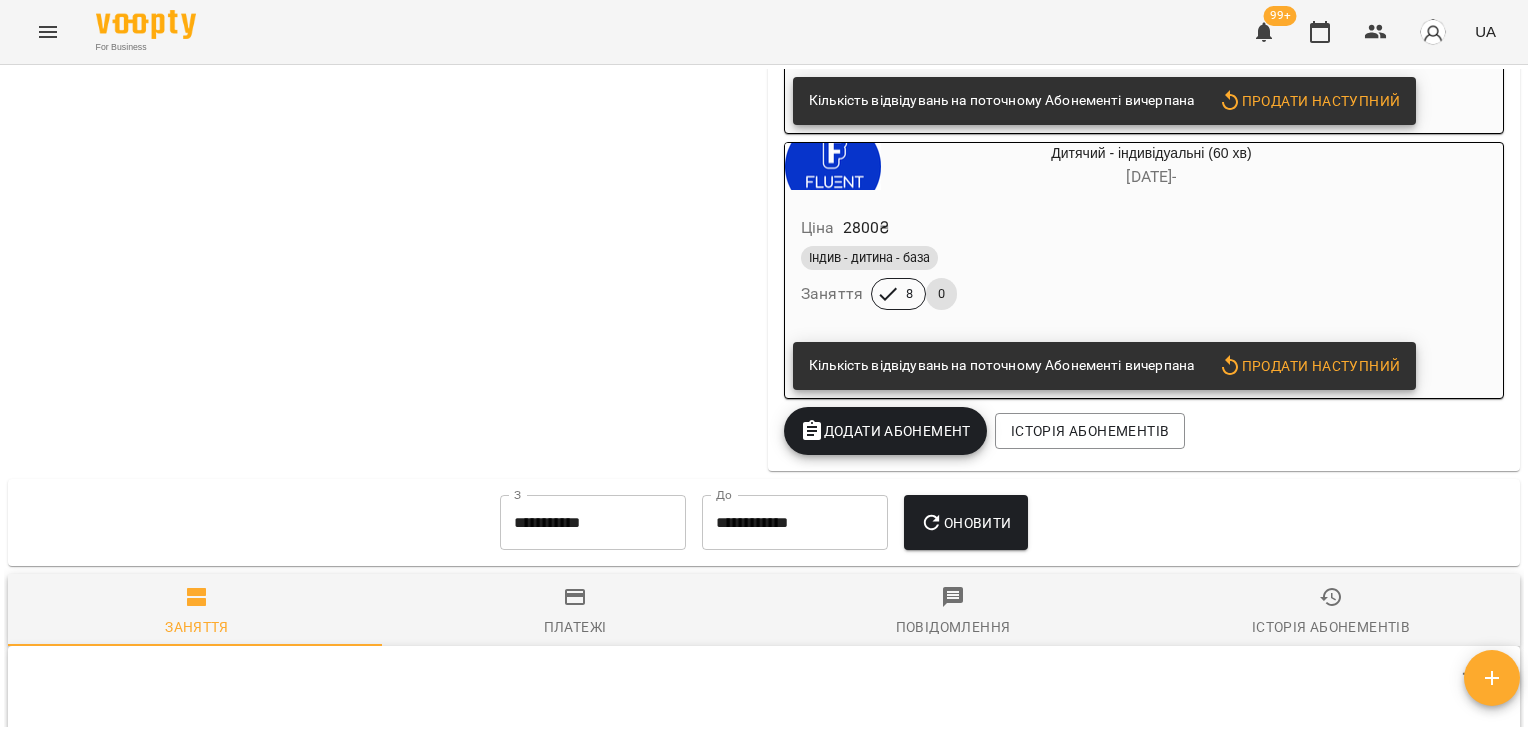 scroll, scrollTop: 3153, scrollLeft: 0, axis: vertical 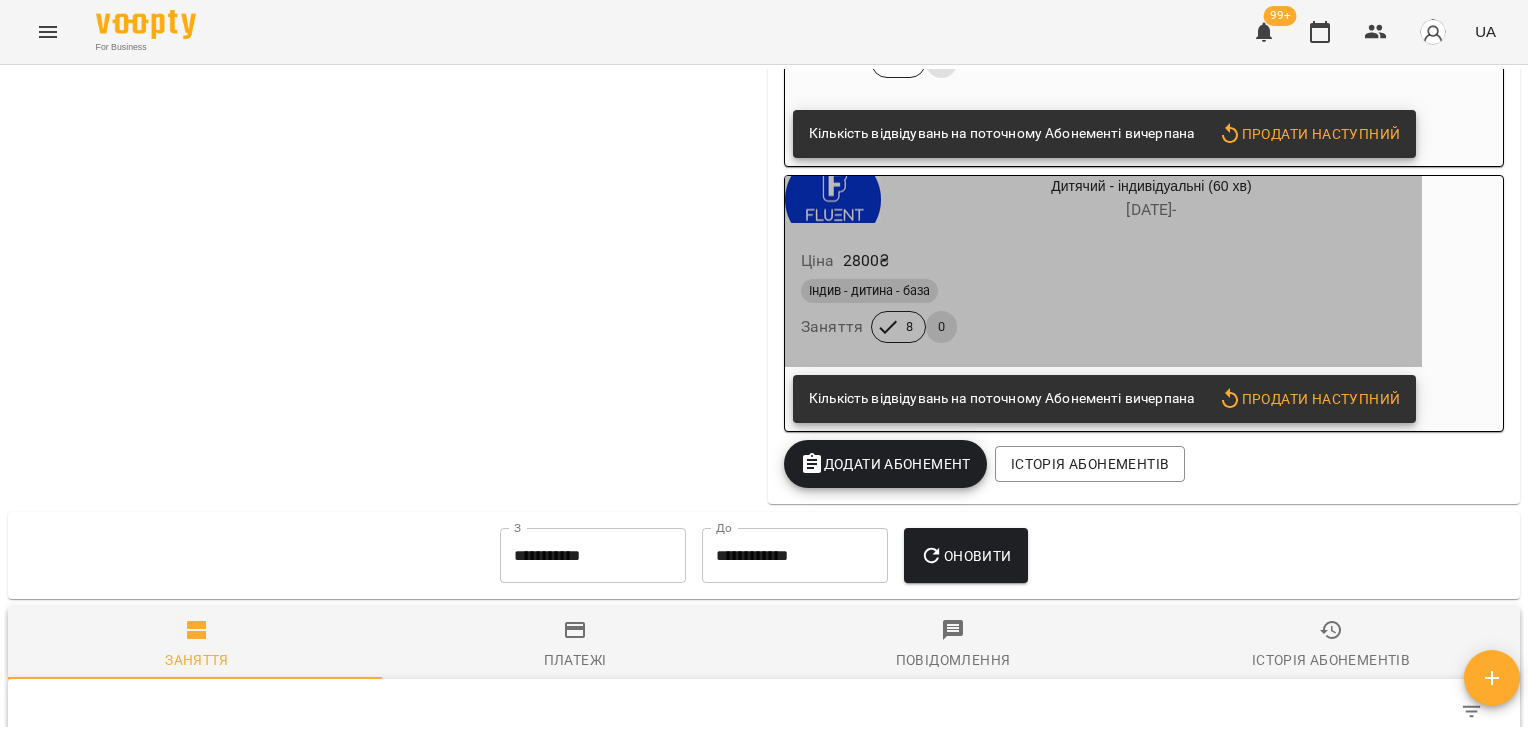 click on "[DATE]  -" at bounding box center (1151, 209) 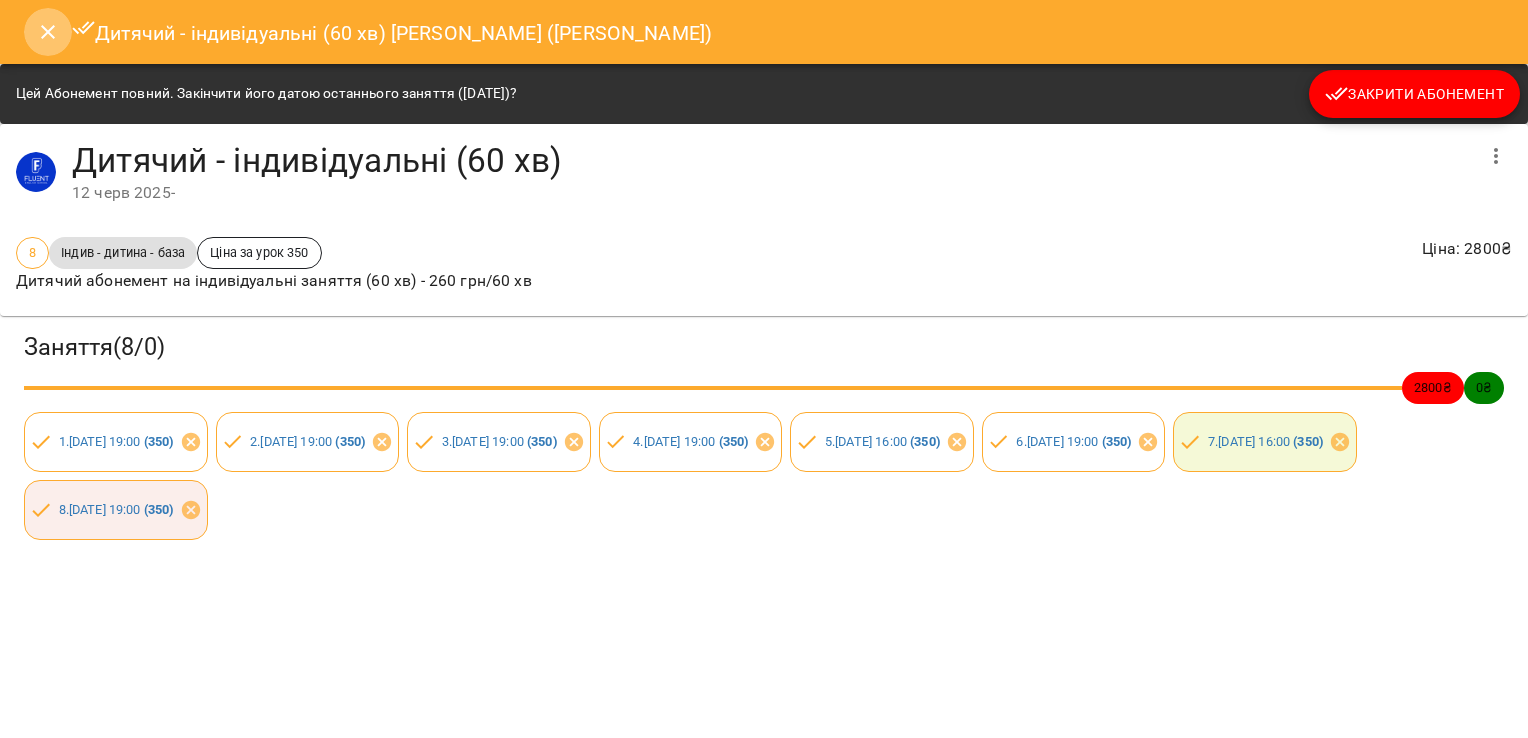 click 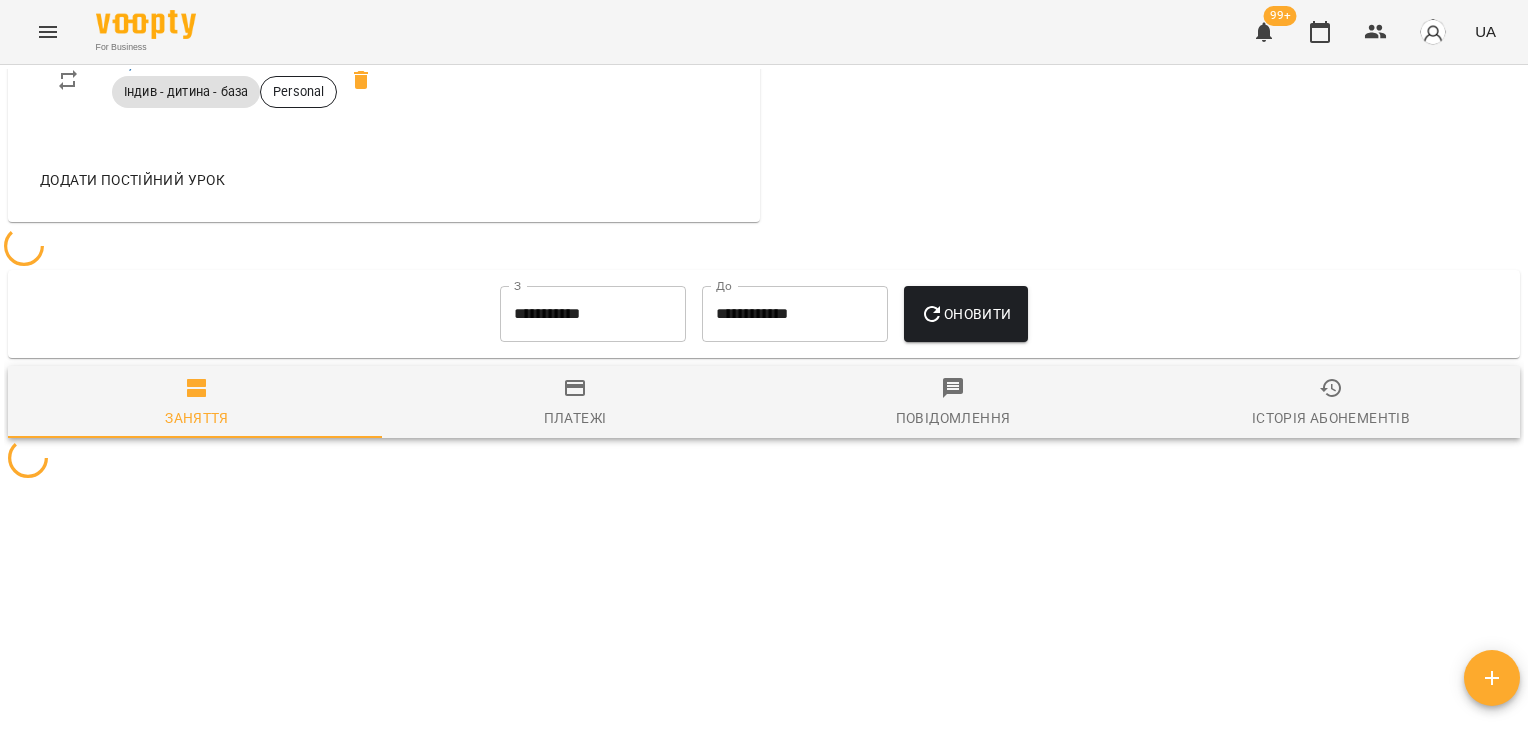 scroll, scrollTop: 3153, scrollLeft: 0, axis: vertical 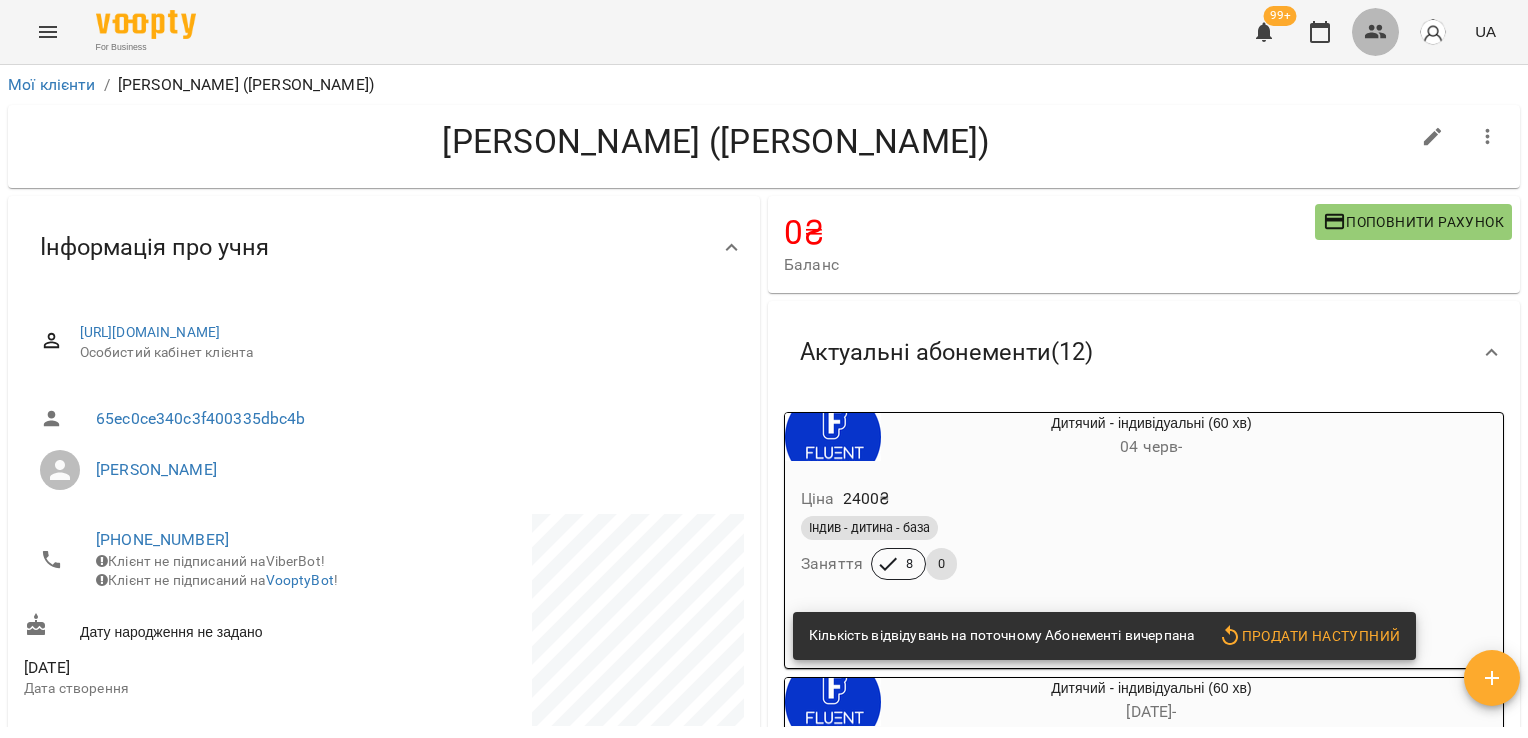 click 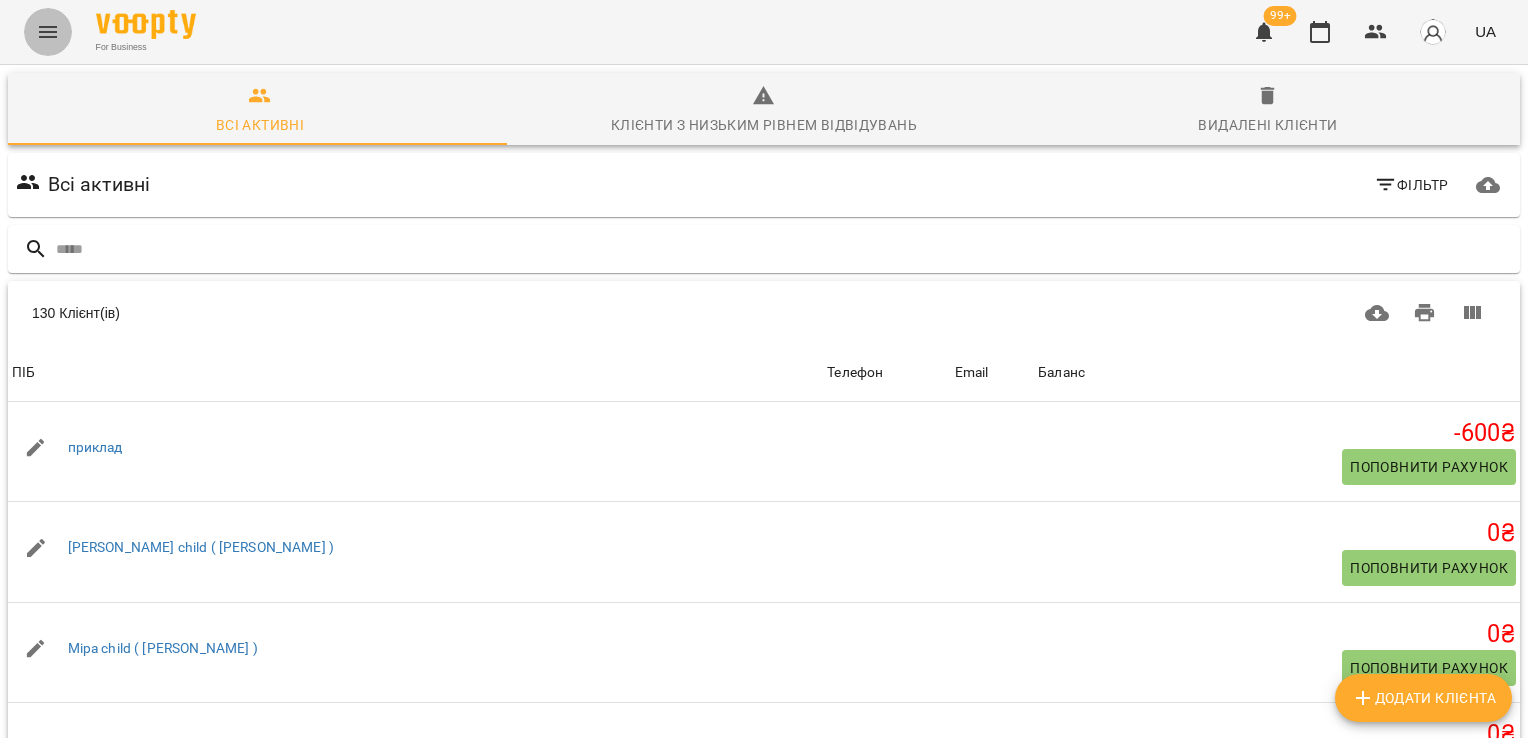 click 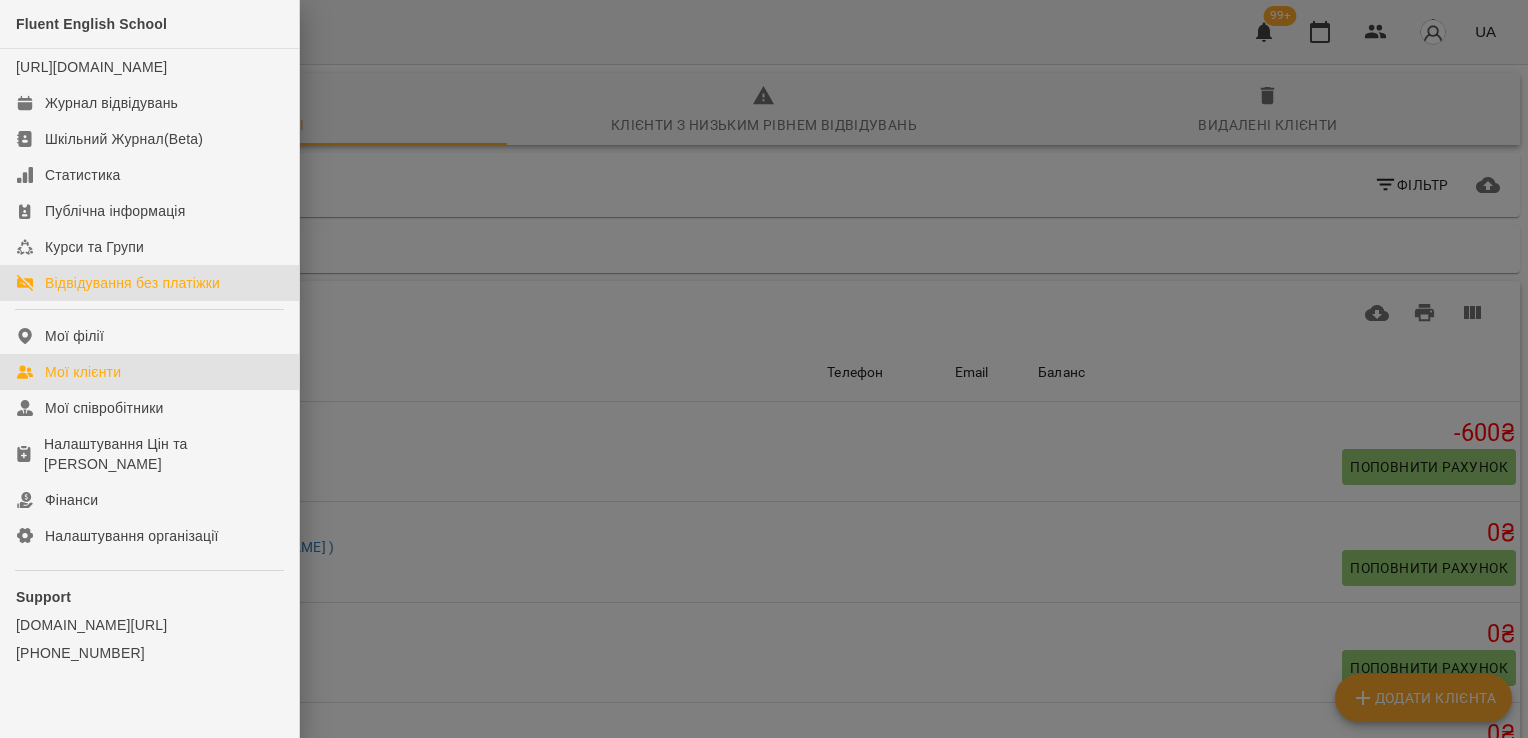 click on "Відвідування без платіжки" at bounding box center (132, 283) 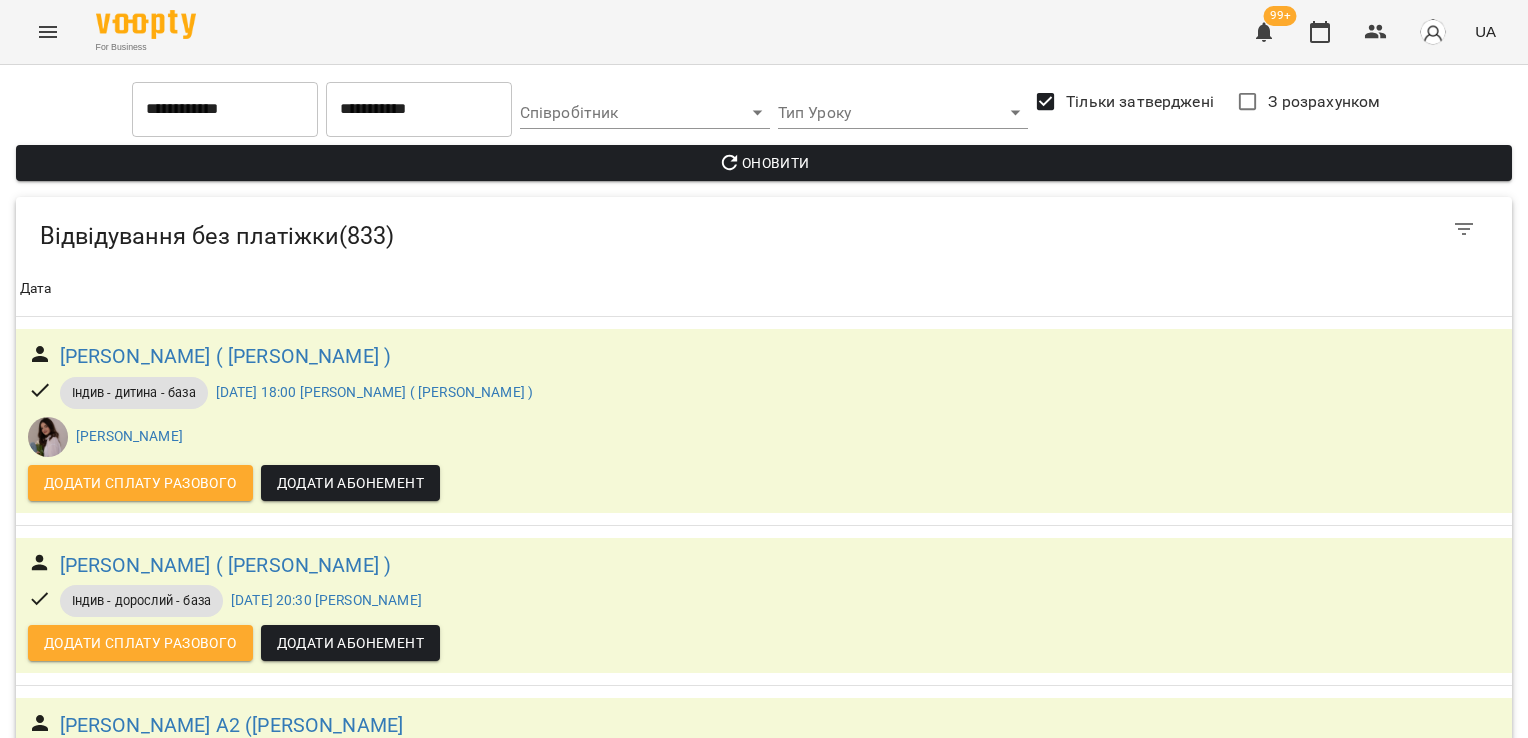 scroll, scrollTop: 2156, scrollLeft: 0, axis: vertical 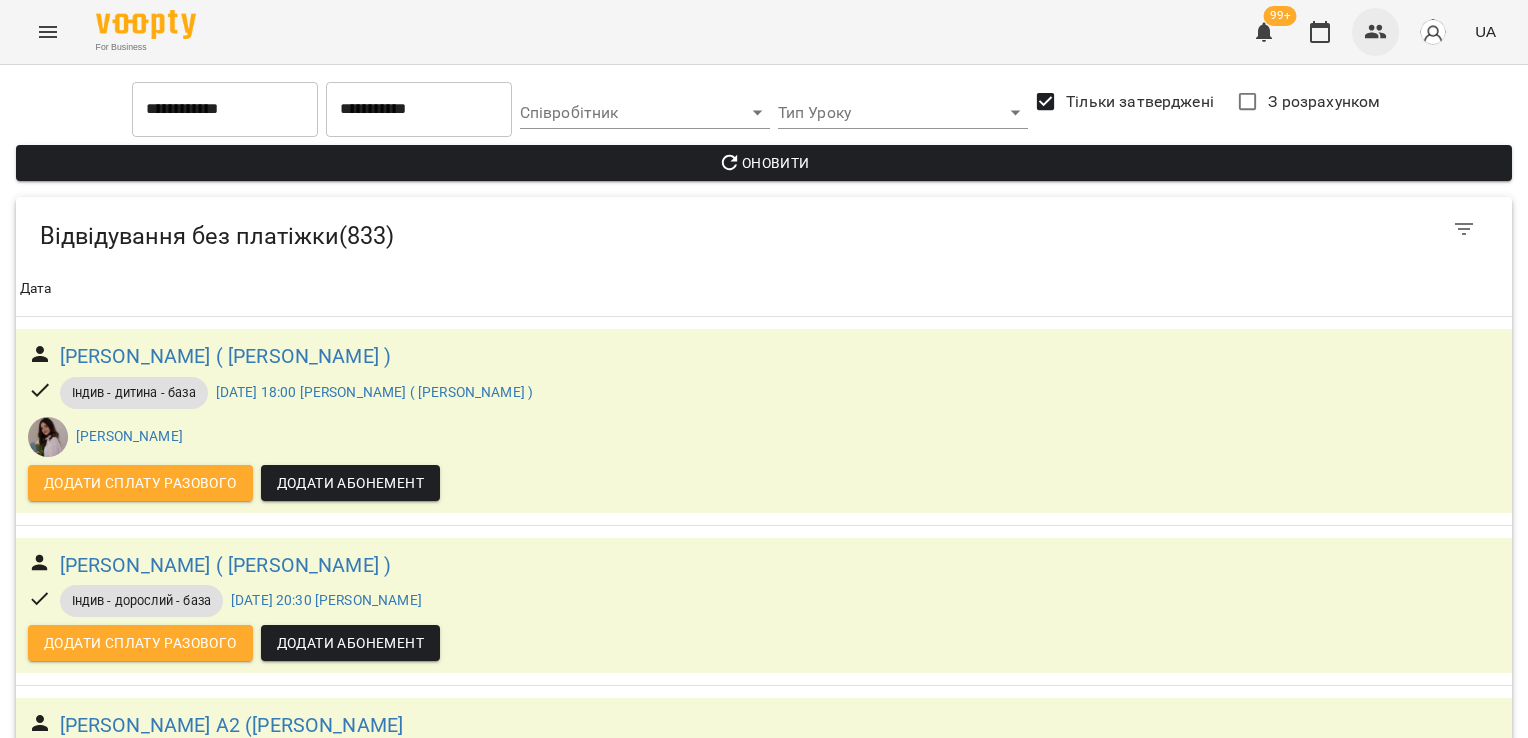 click 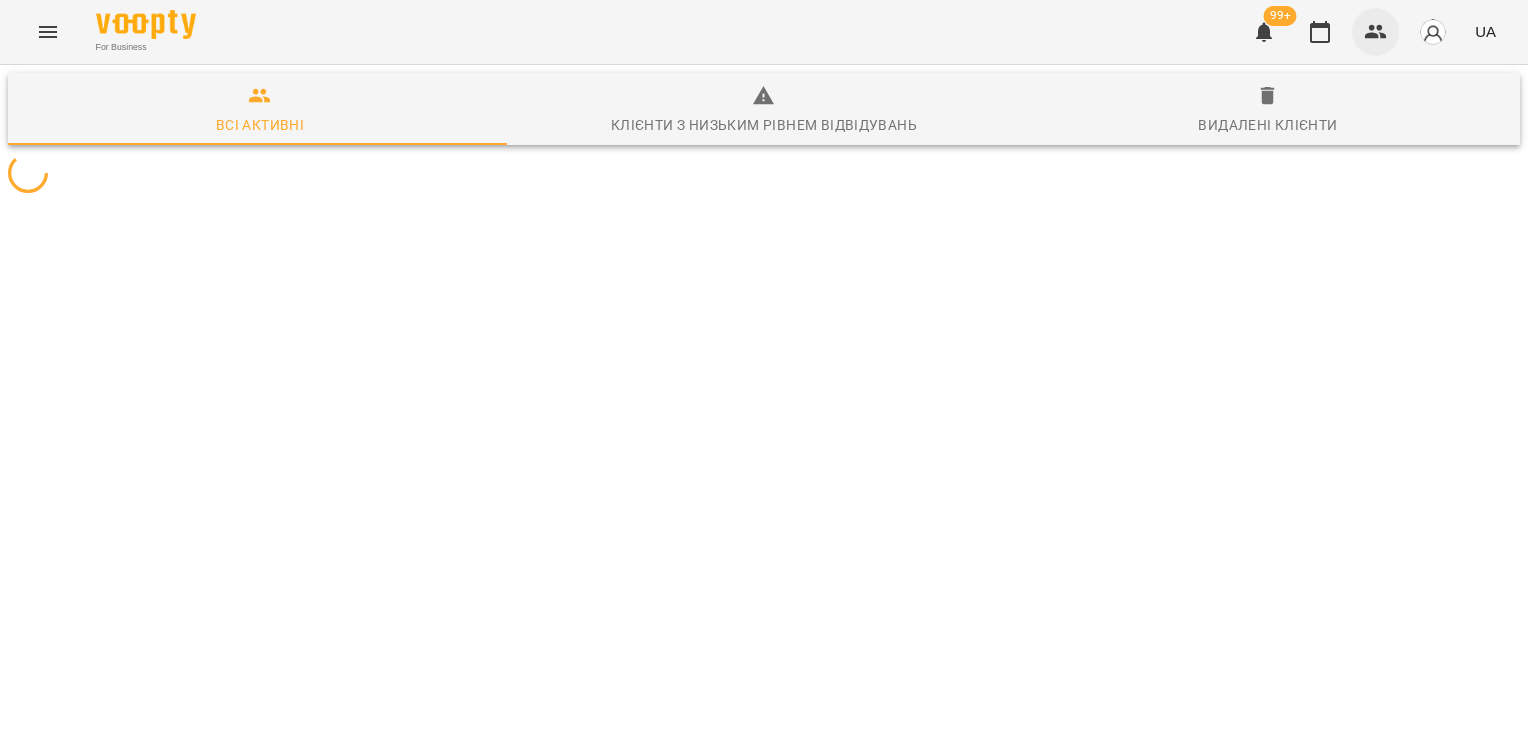 scroll, scrollTop: 0, scrollLeft: 0, axis: both 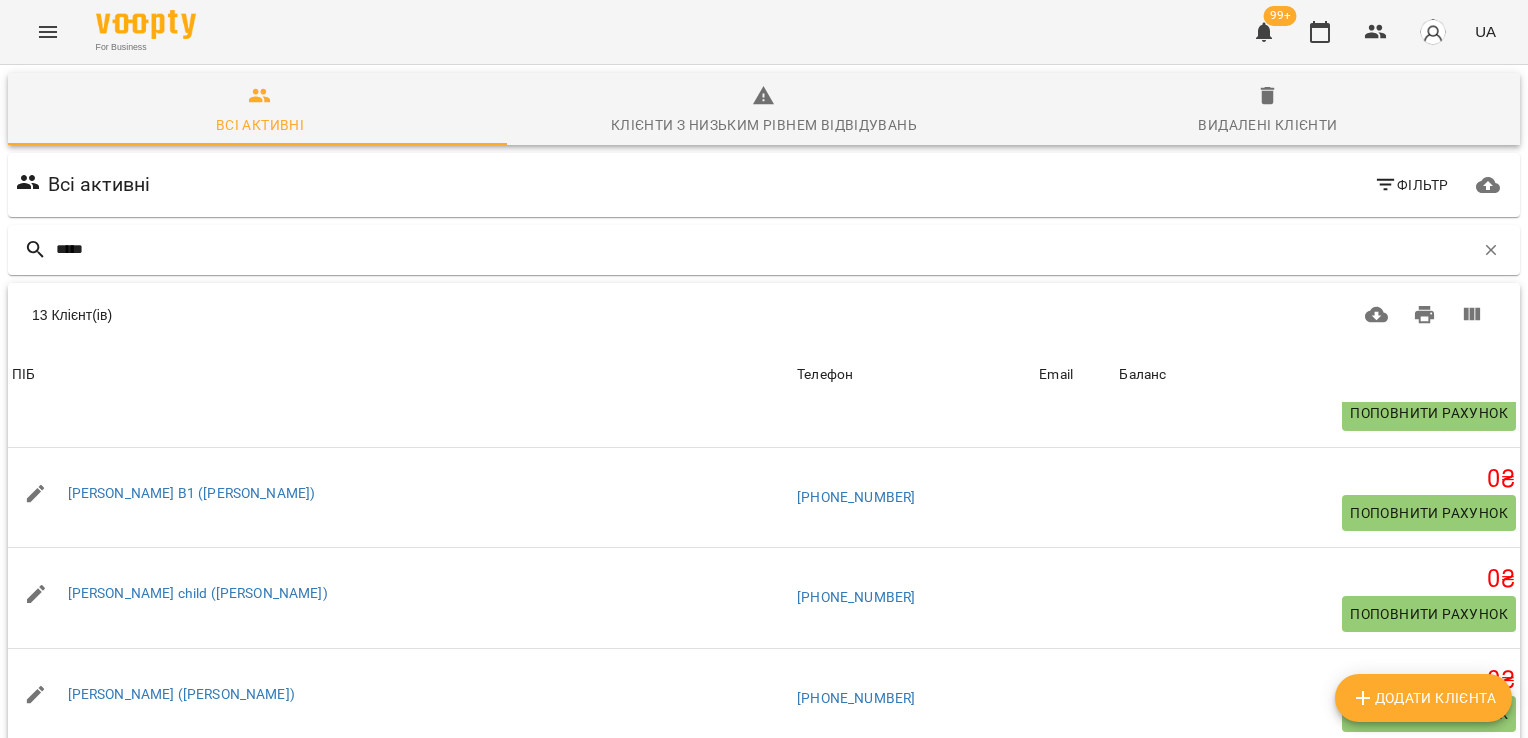type on "*****" 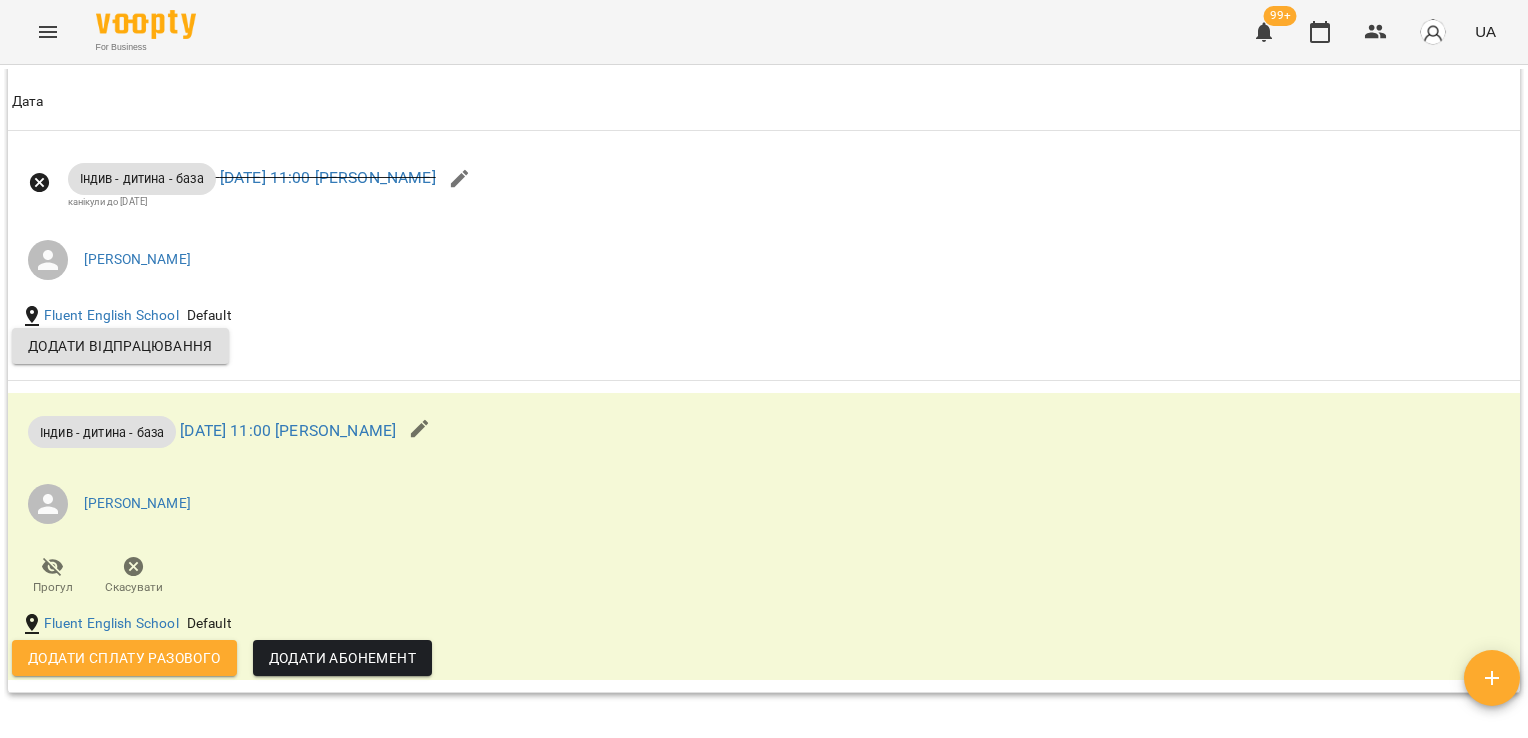 scroll, scrollTop: 2248, scrollLeft: 0, axis: vertical 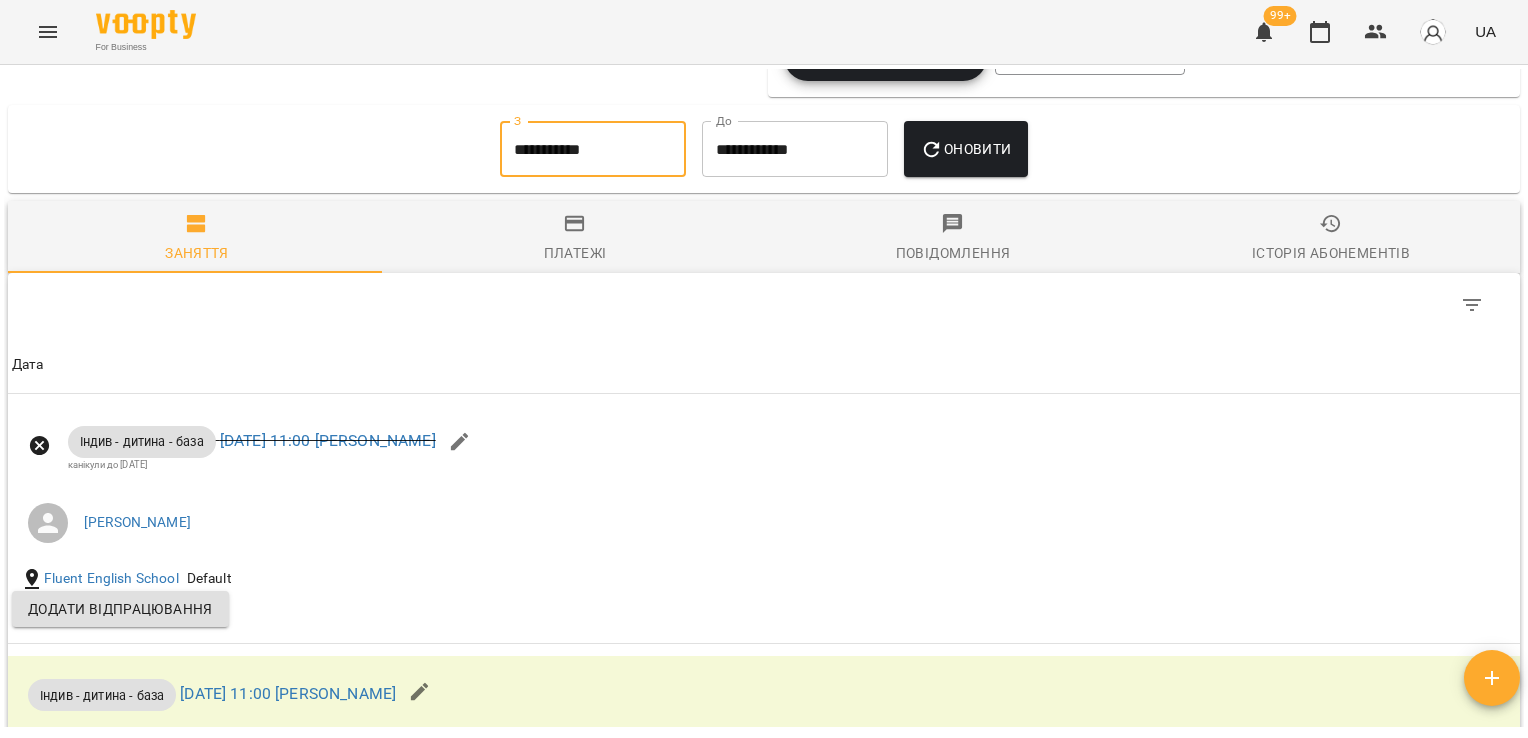 click on "**********" at bounding box center (593, 149) 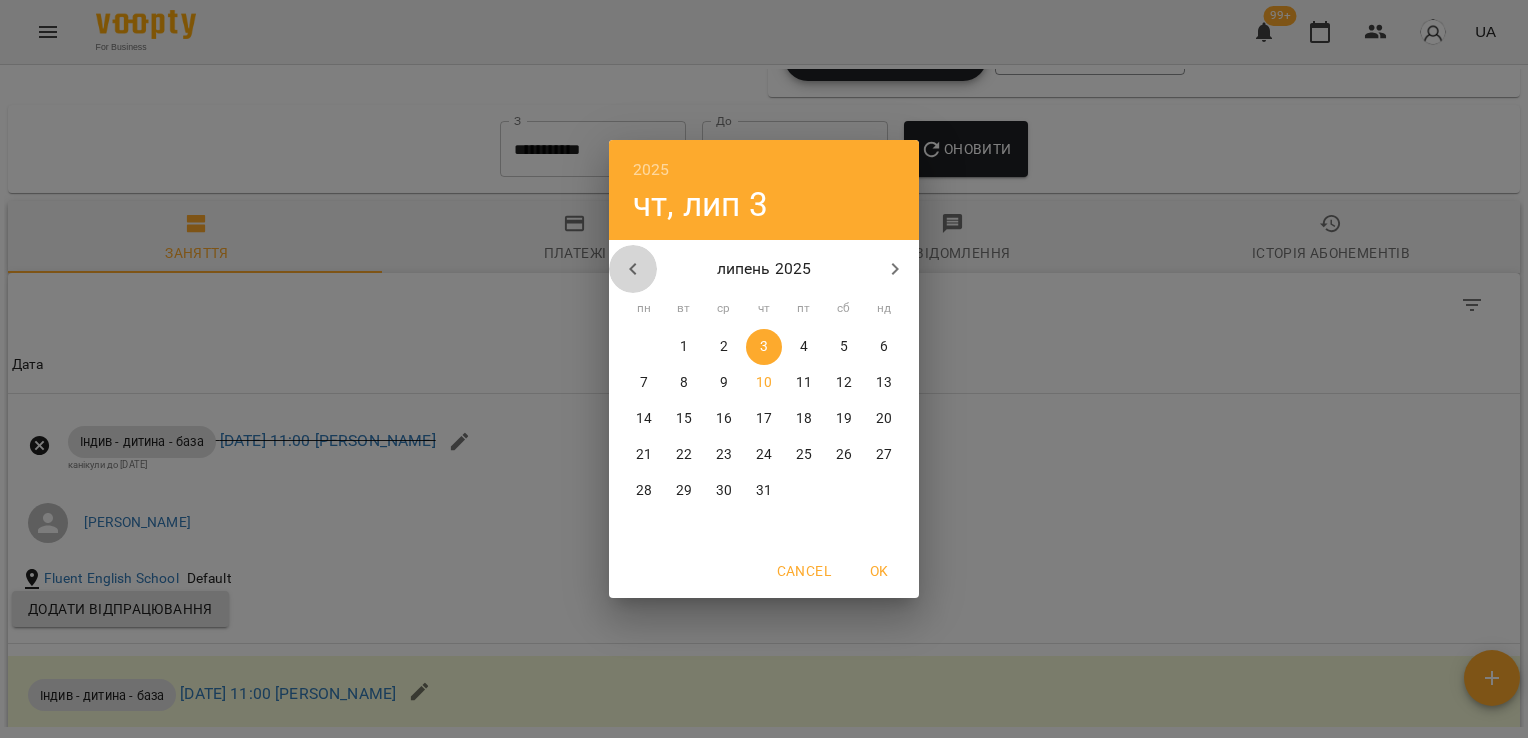 click 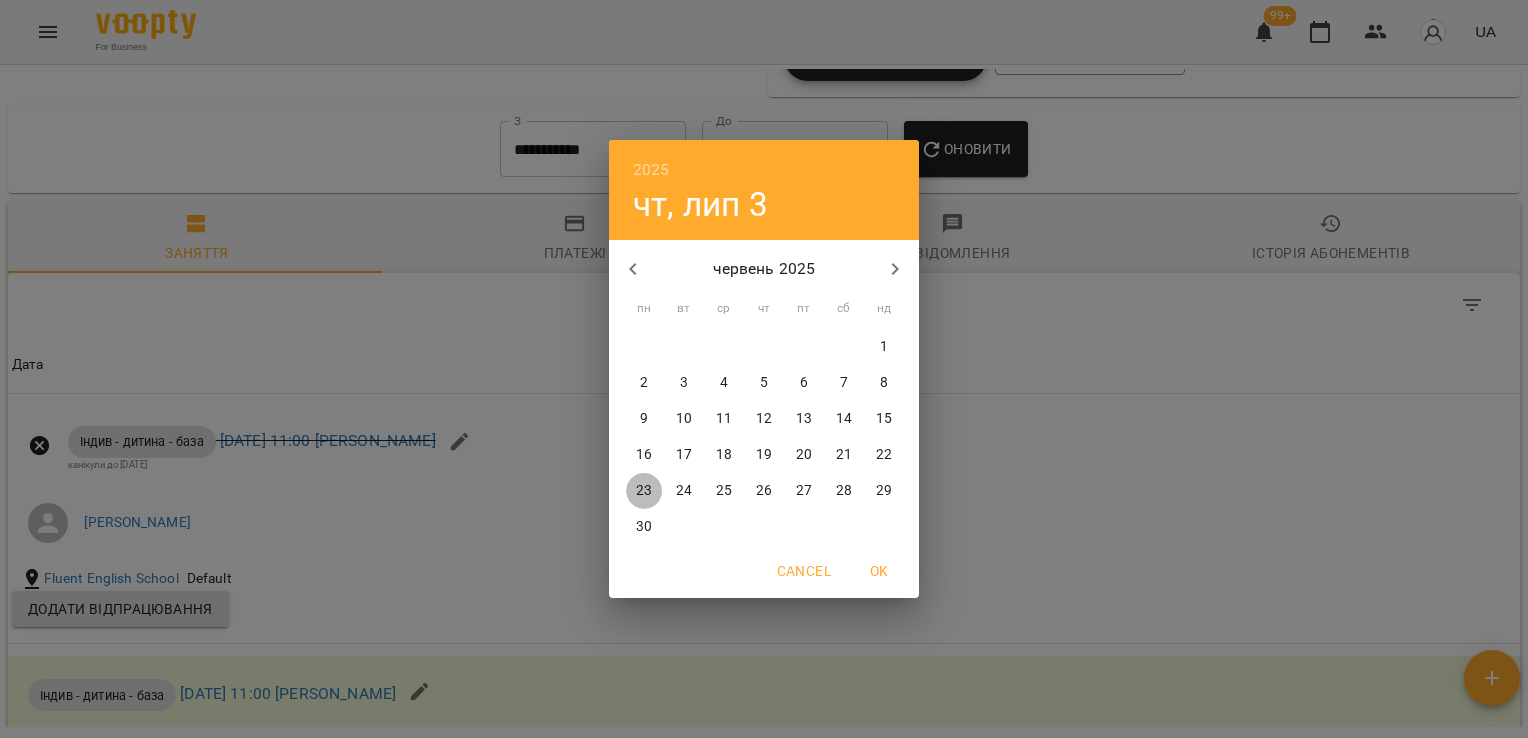 click on "23" at bounding box center (644, 491) 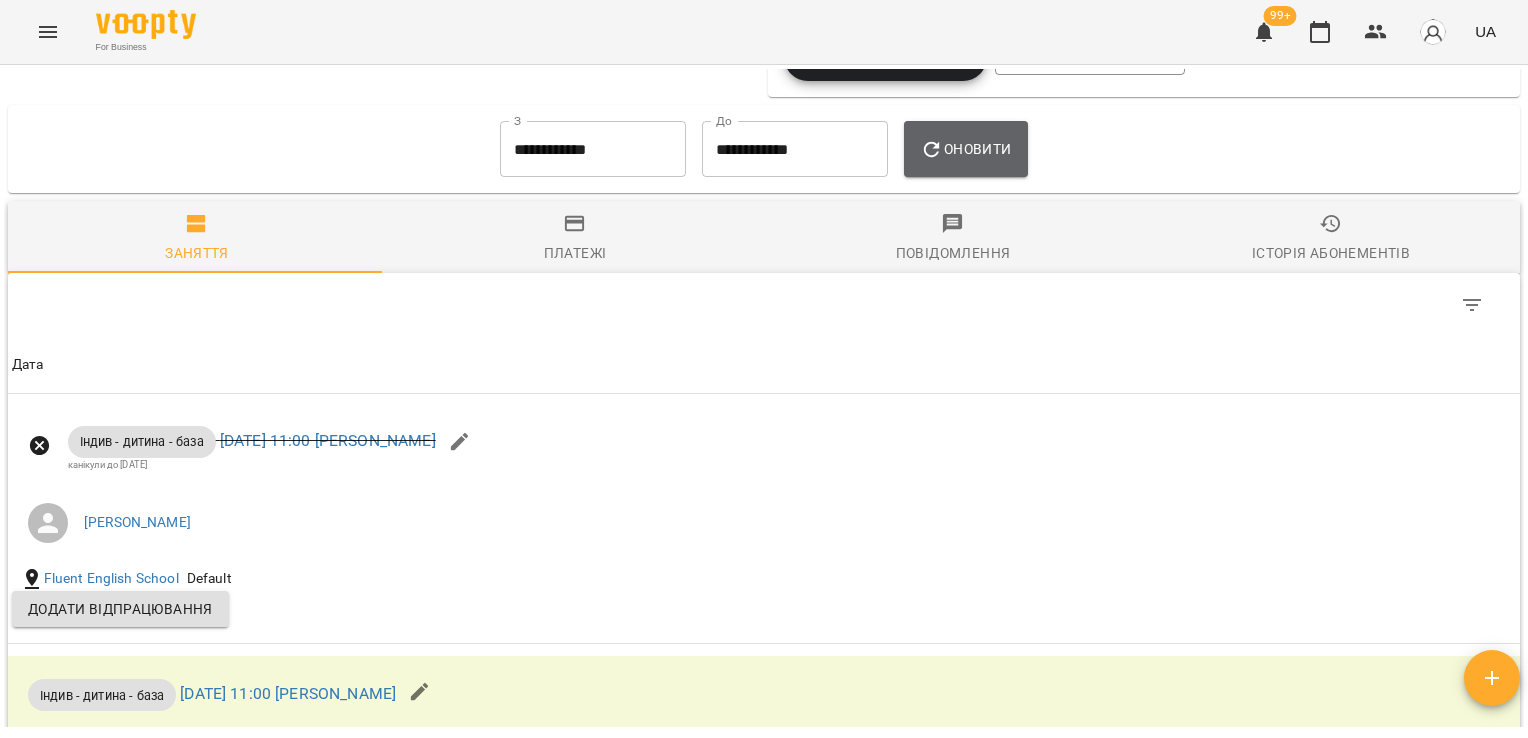 click on "Оновити" at bounding box center (965, 149) 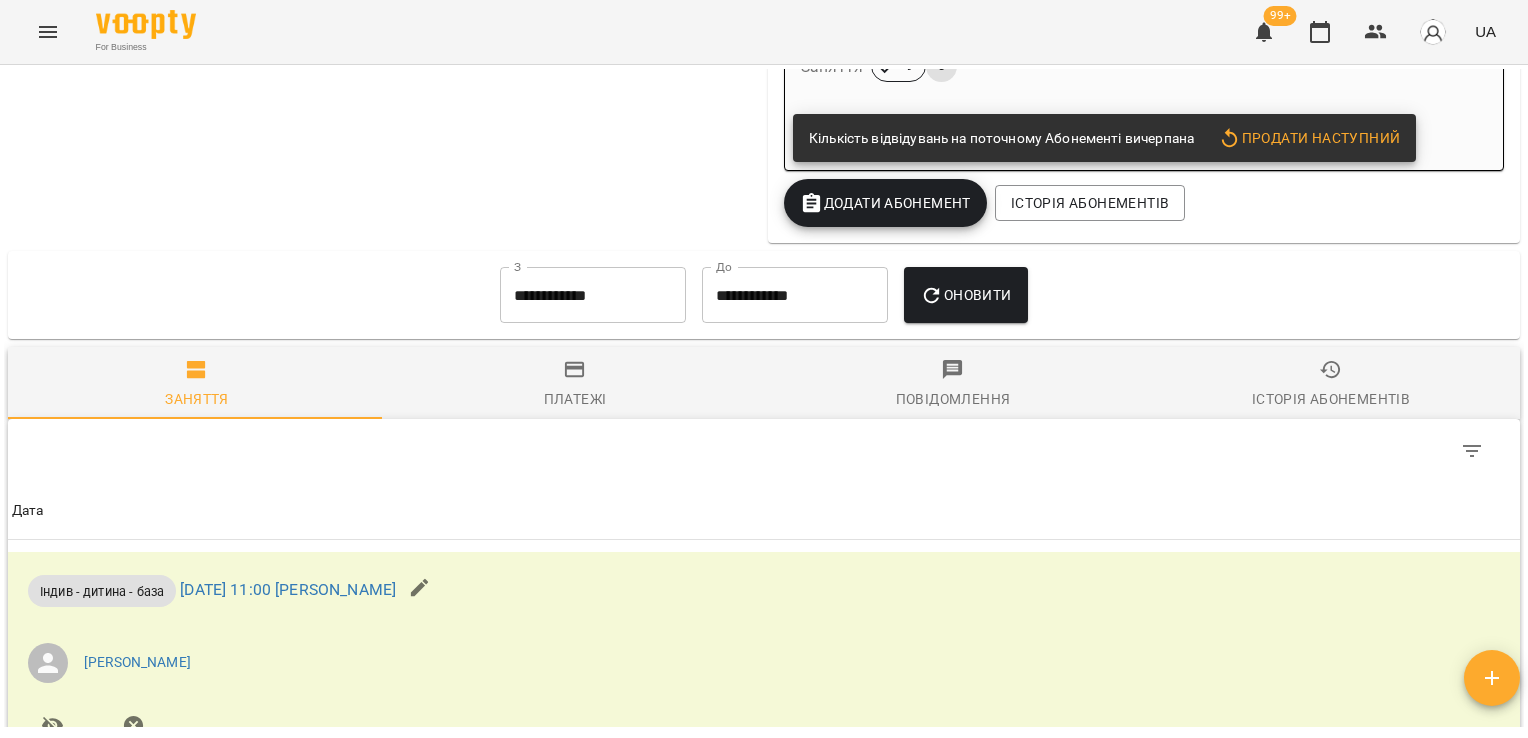 scroll, scrollTop: 1969, scrollLeft: 0, axis: vertical 